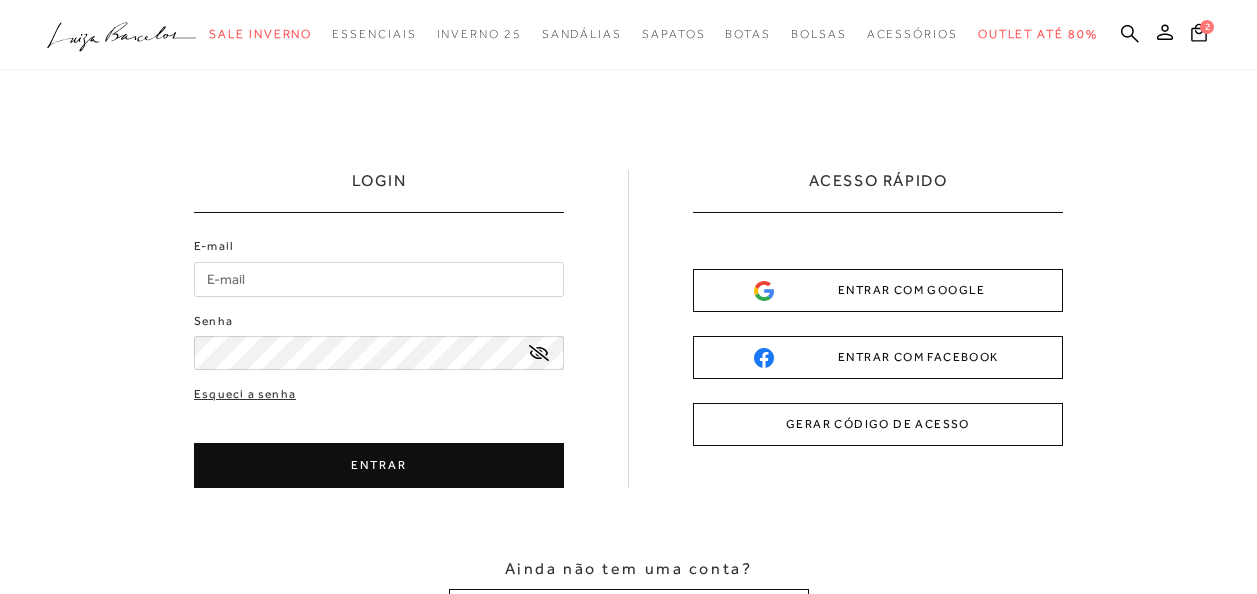 scroll, scrollTop: 0, scrollLeft: 0, axis: both 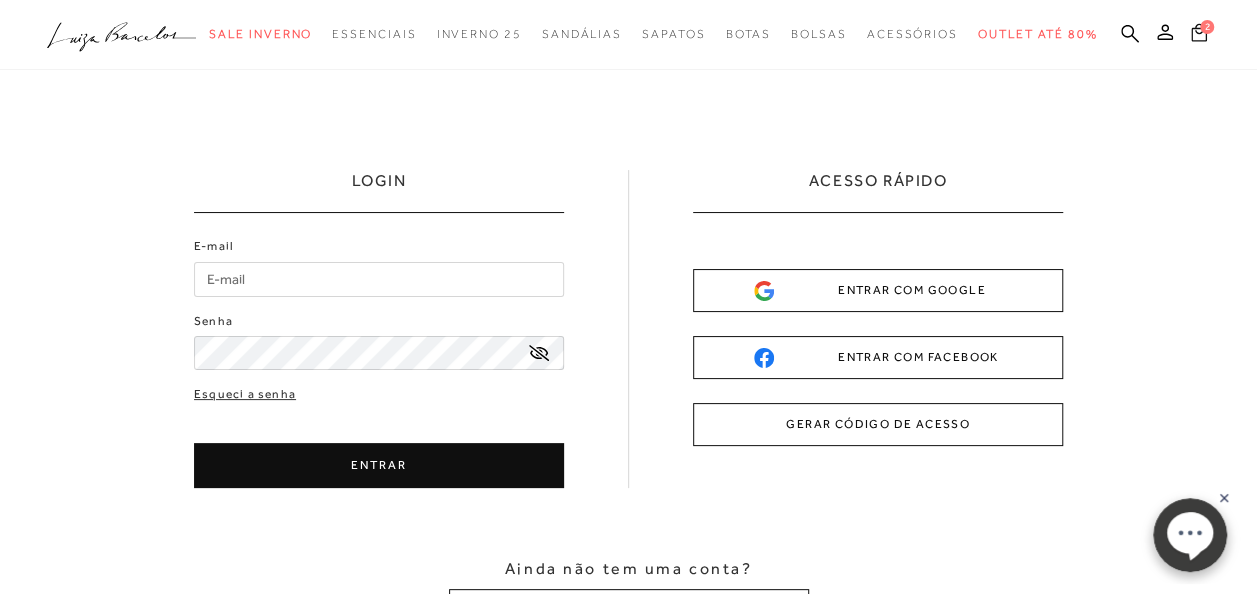 click on "2" at bounding box center (1207, 27) 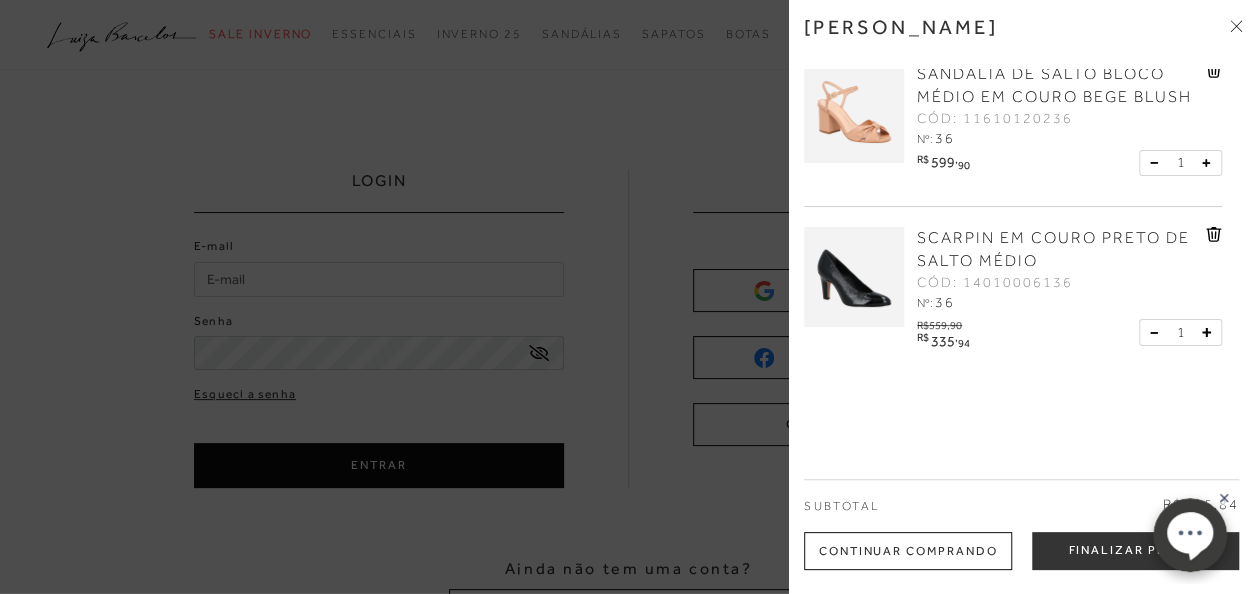 scroll, scrollTop: 37, scrollLeft: 0, axis: vertical 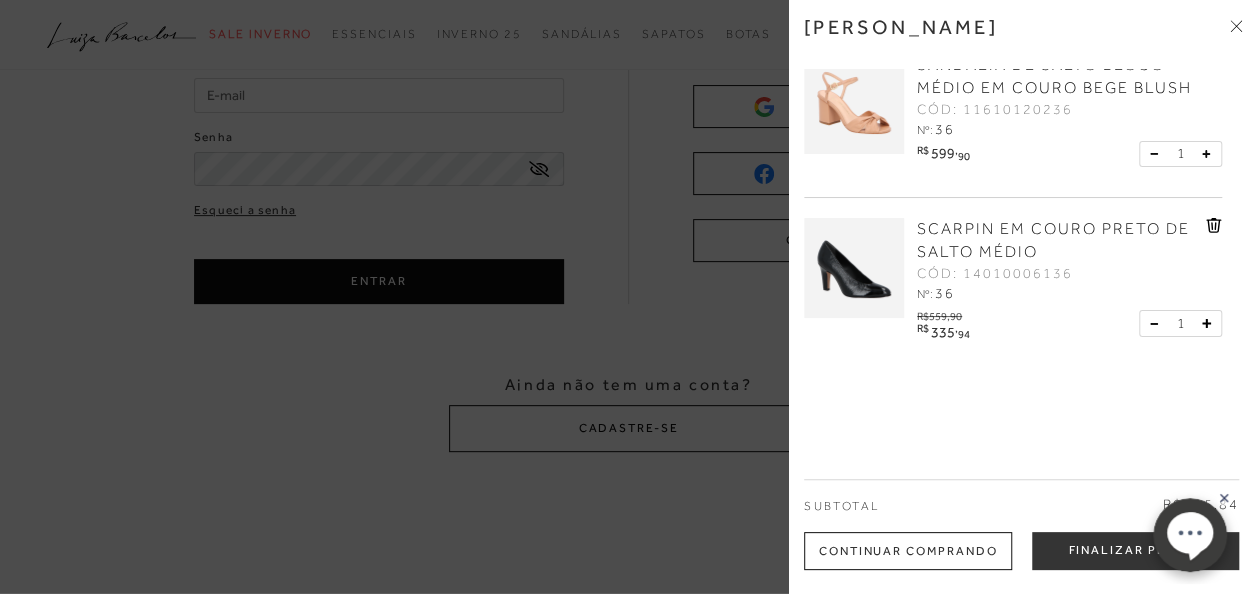 click on "SANDÁLIA DE SALTO BLOCO MÉDIO EM COURO BEGE BLUSH" at bounding box center [1054, 76] 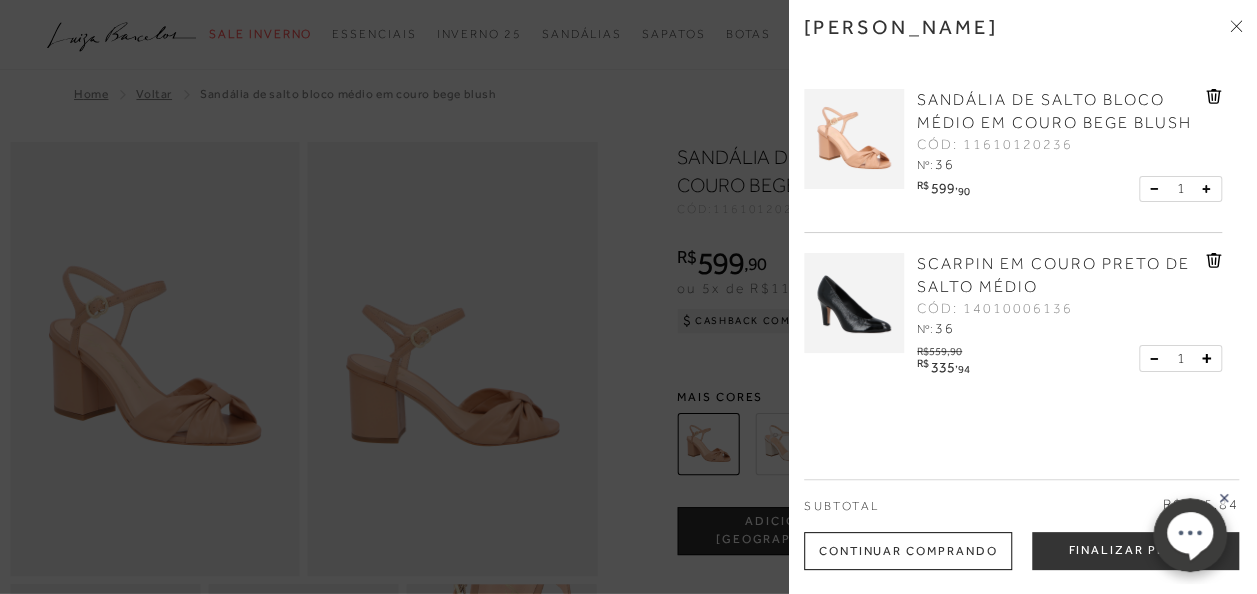 scroll, scrollTop: 0, scrollLeft: 0, axis: both 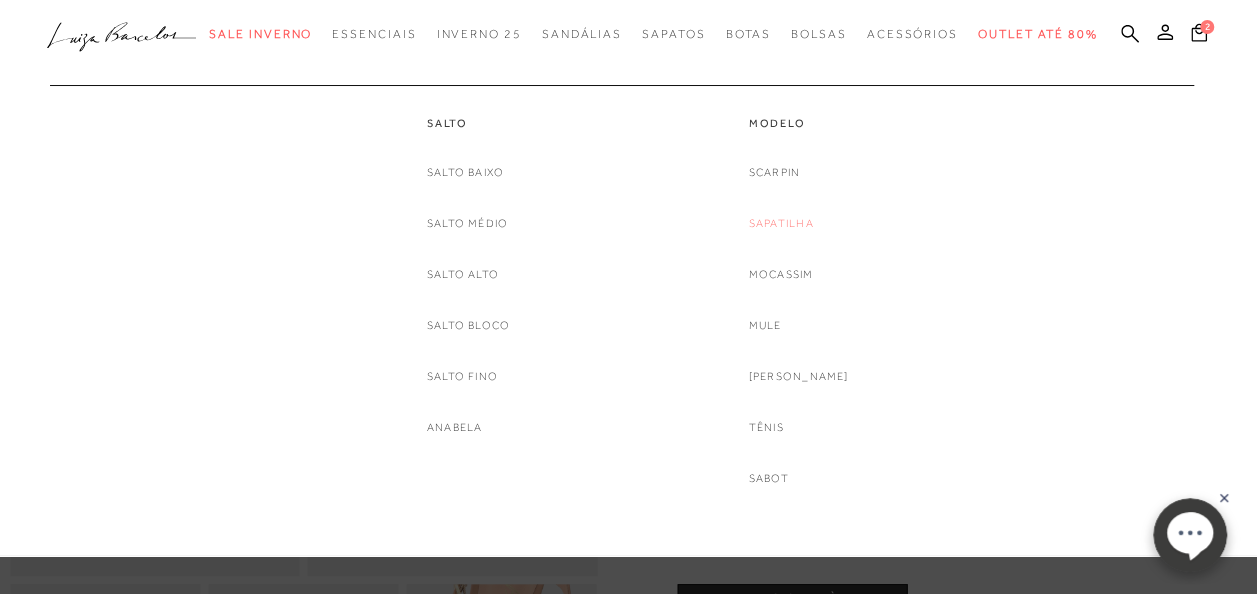 click on "Sapatilha" at bounding box center [781, 223] 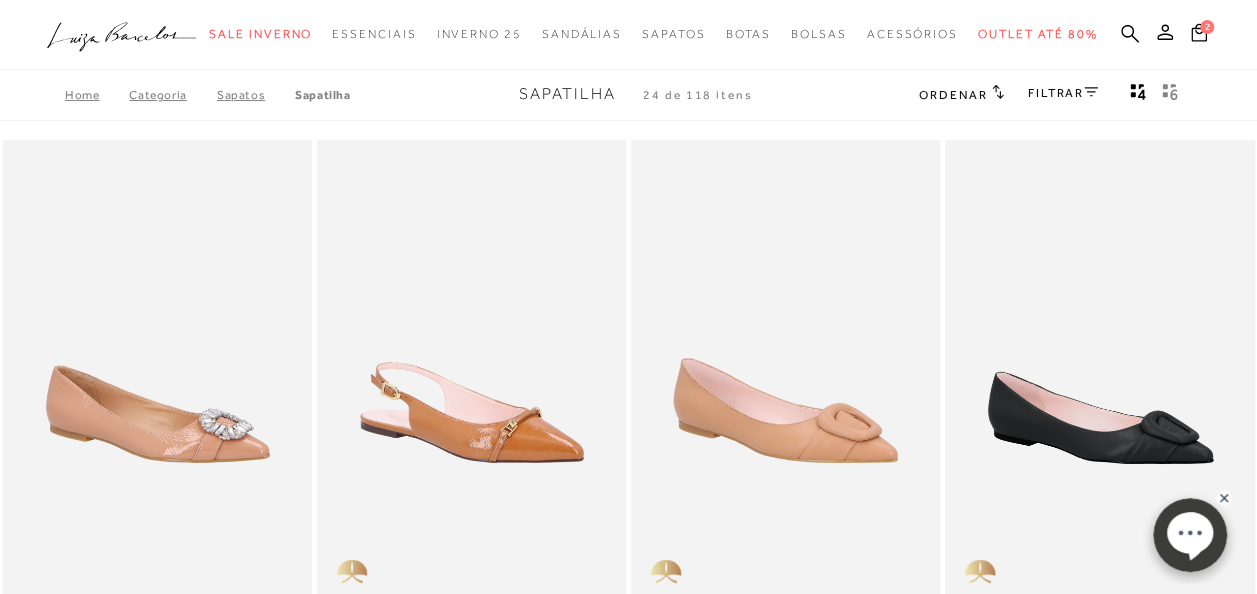 click on "FILTRAR" at bounding box center (1063, 93) 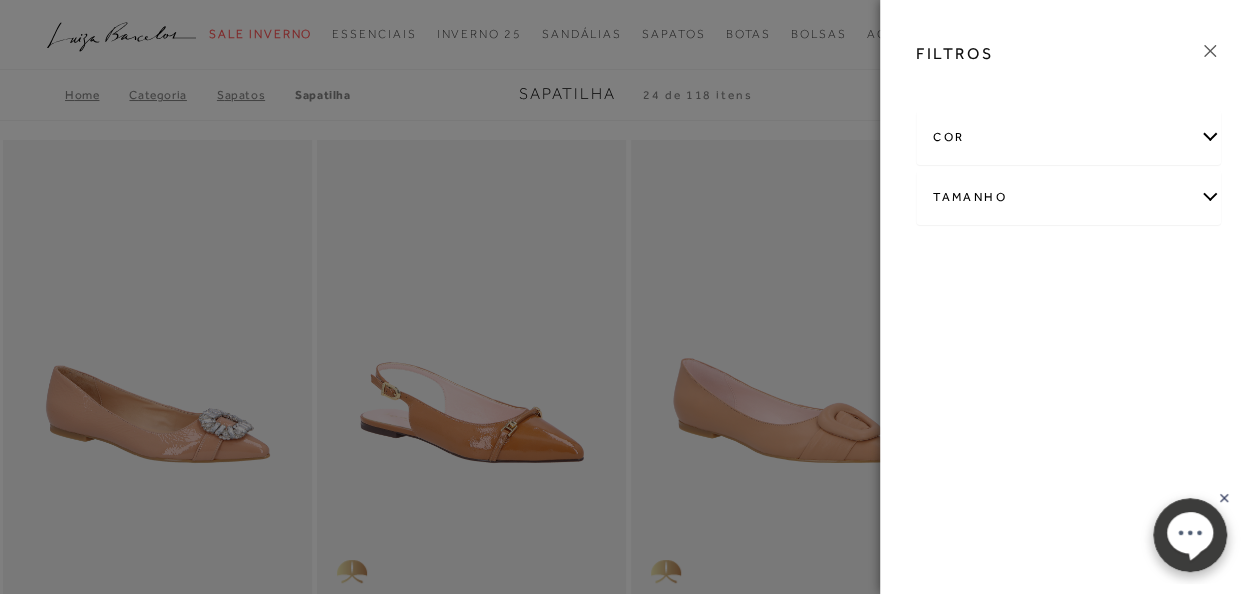 drag, startPoint x: 1038, startPoint y: 178, endPoint x: 1030, endPoint y: 195, distance: 18.788294 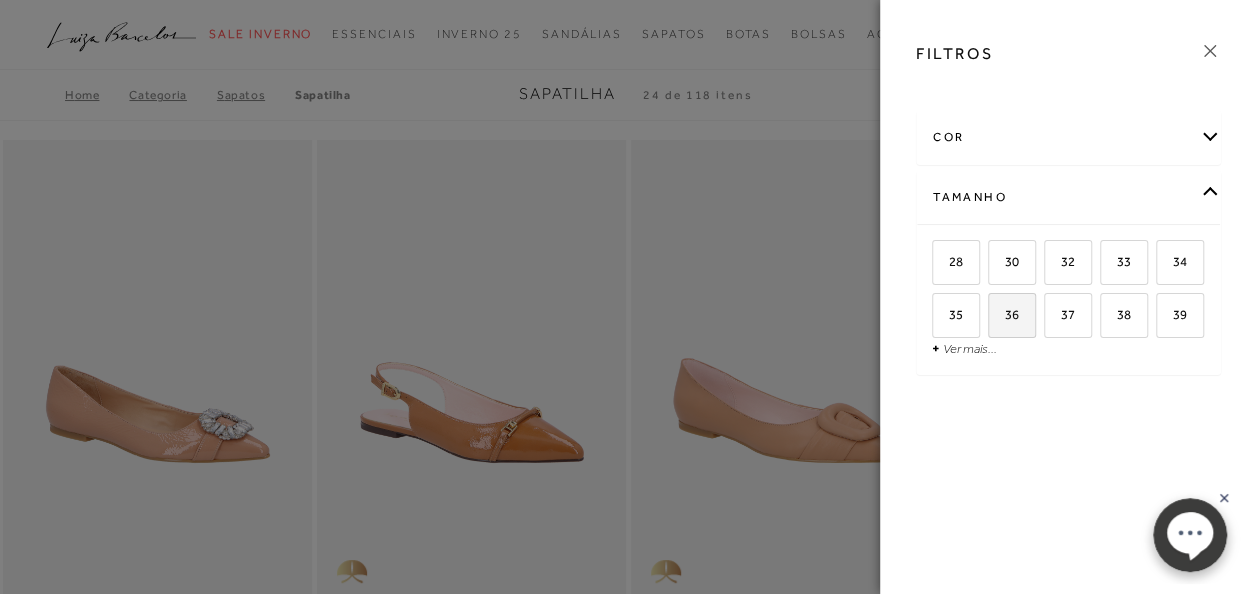 click on "36" at bounding box center (1004, 314) 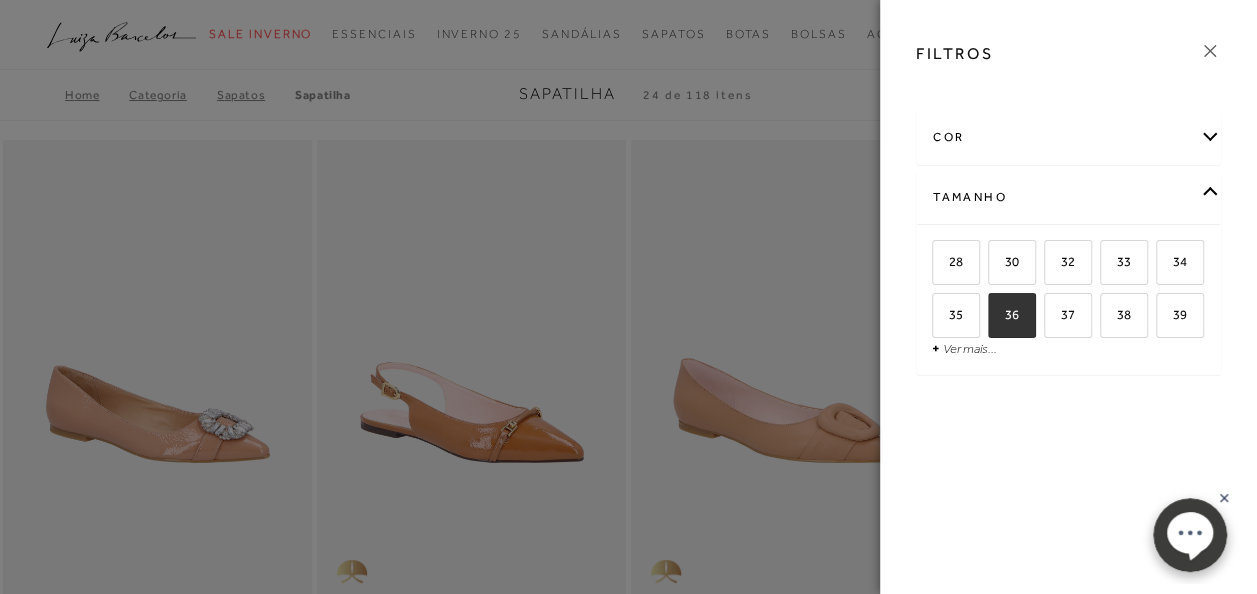 checkbox on "true" 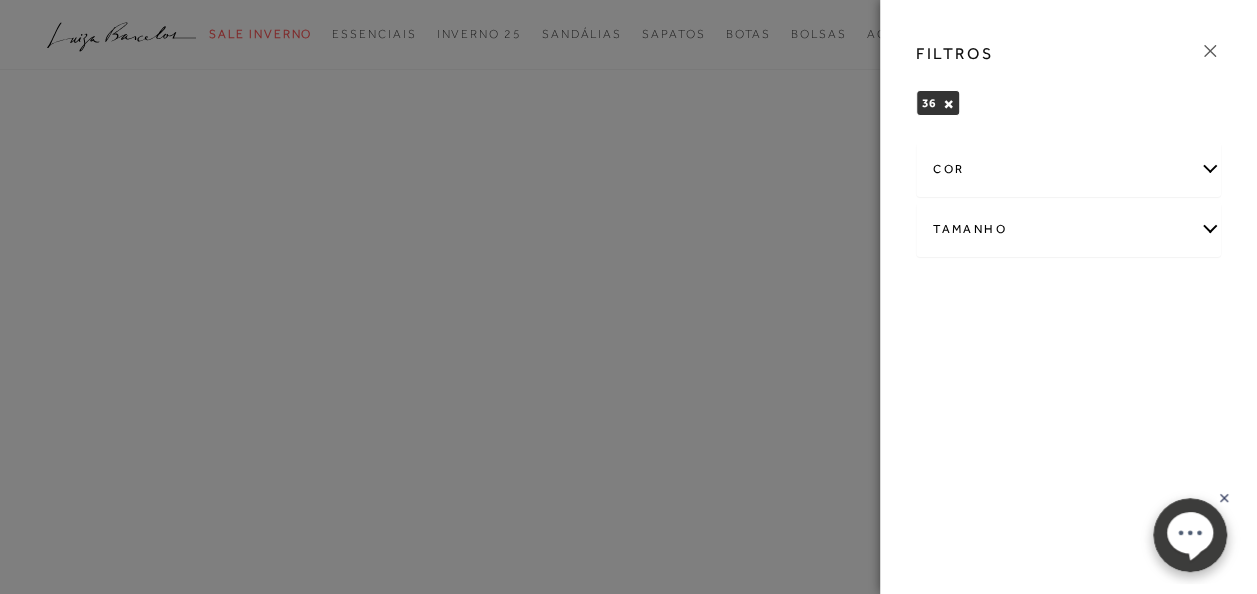 click at bounding box center (628, 297) 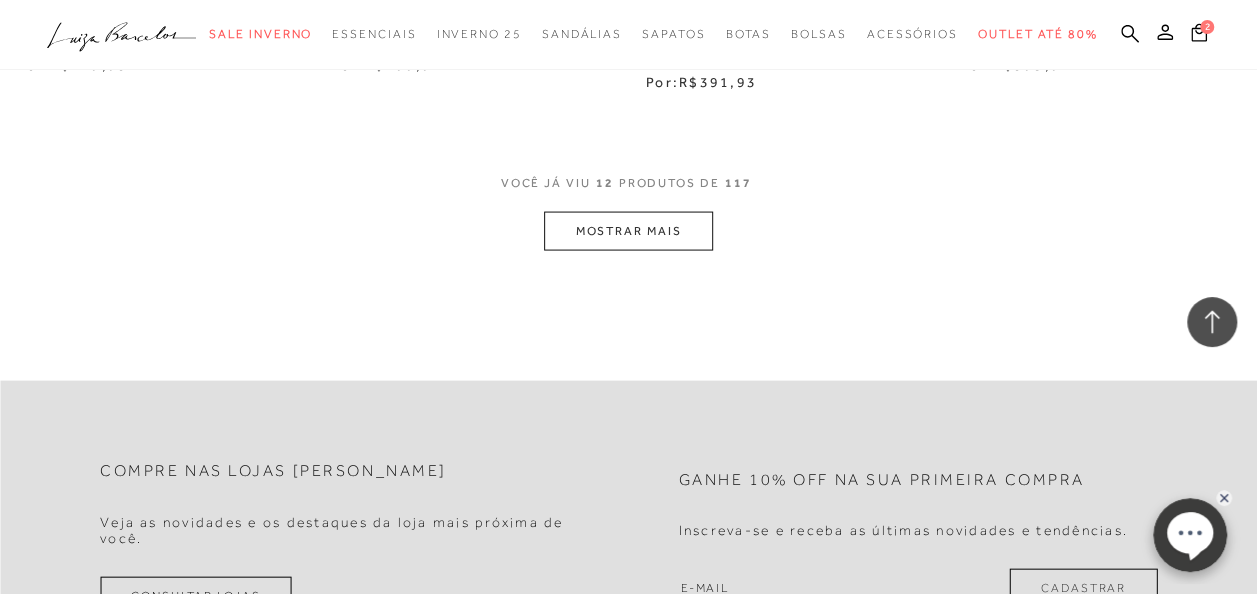 scroll, scrollTop: 2000, scrollLeft: 0, axis: vertical 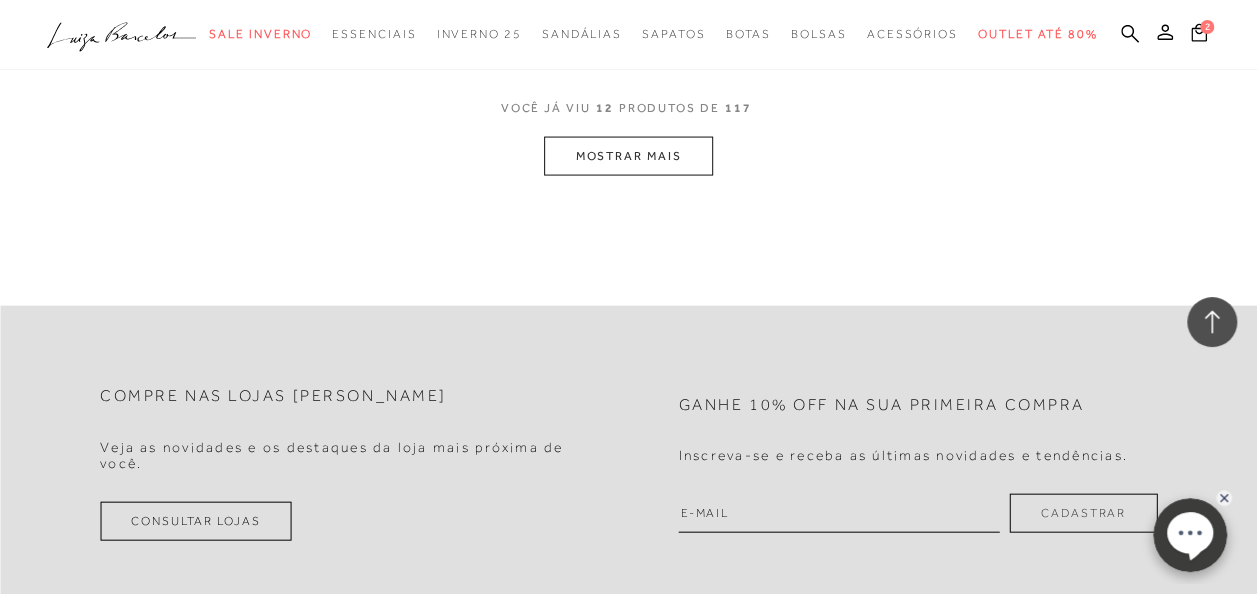 click on "MOSTRAR MAIS" at bounding box center (628, 156) 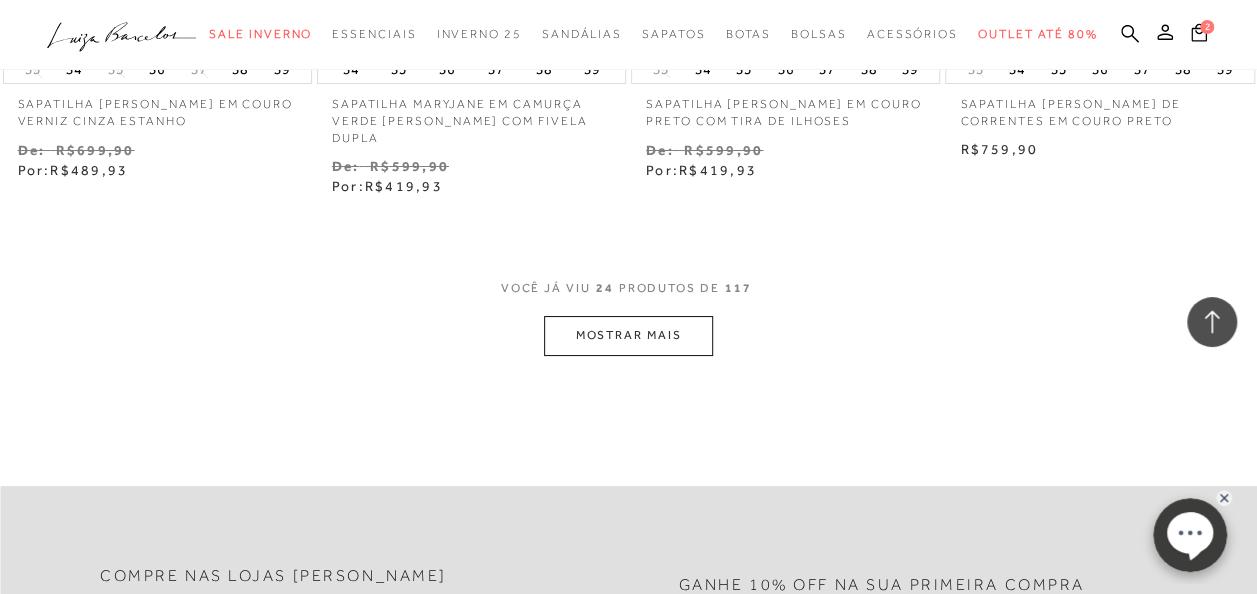 scroll, scrollTop: 3700, scrollLeft: 0, axis: vertical 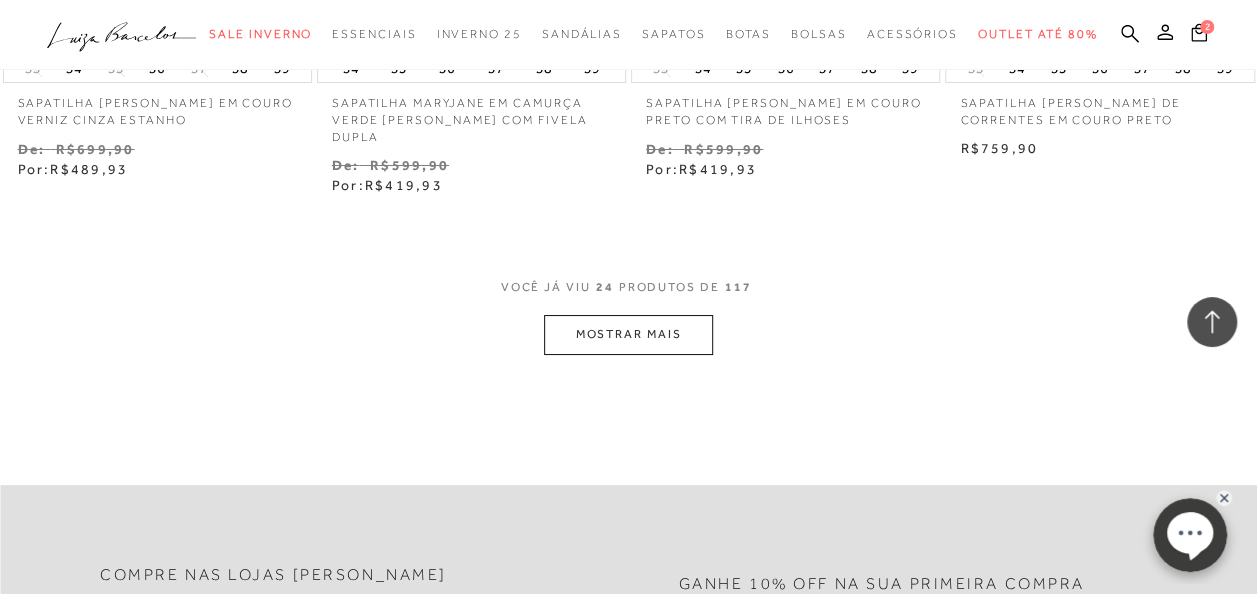 click on "MOSTRAR MAIS" at bounding box center [628, 334] 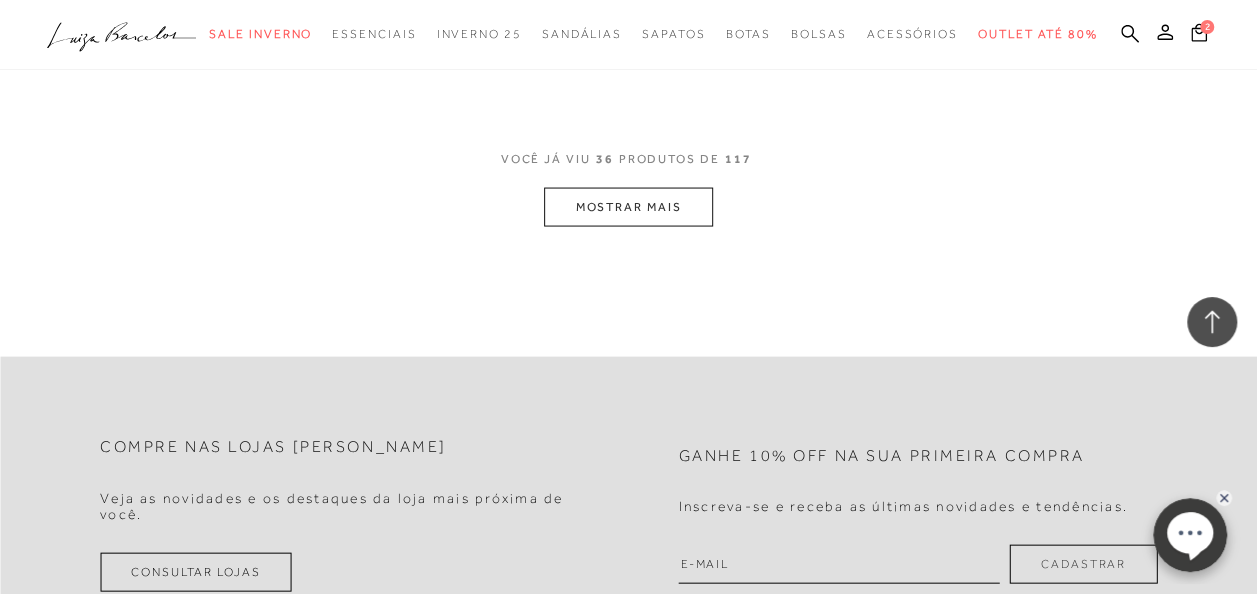 scroll, scrollTop: 5700, scrollLeft: 0, axis: vertical 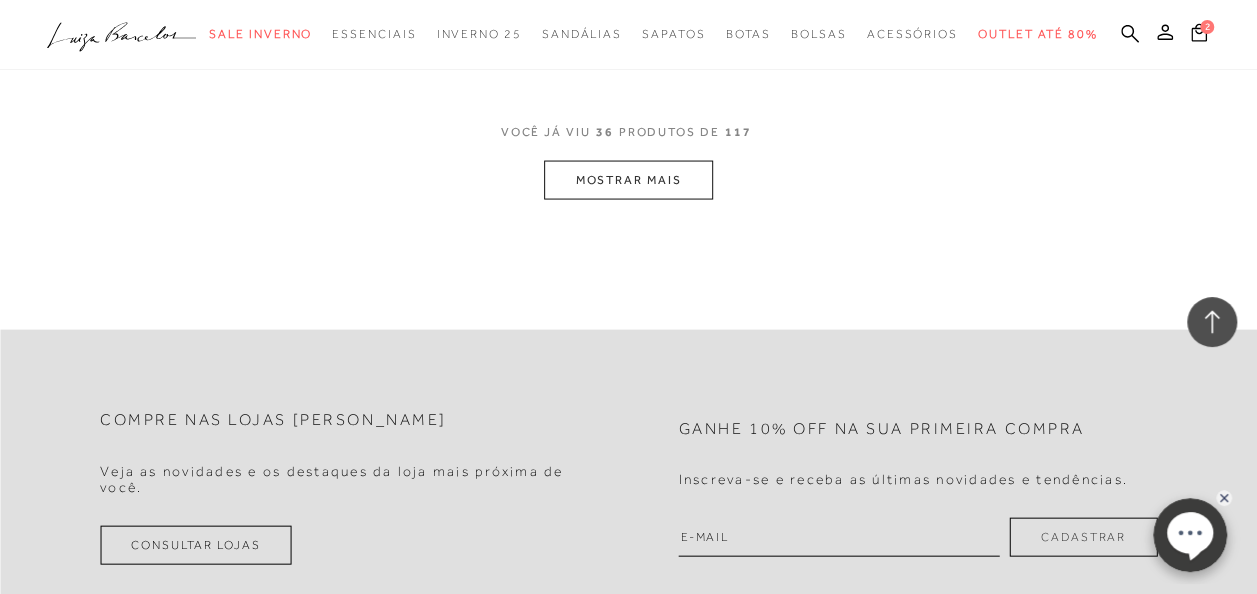 click on "MOSTRAR MAIS" at bounding box center (628, 180) 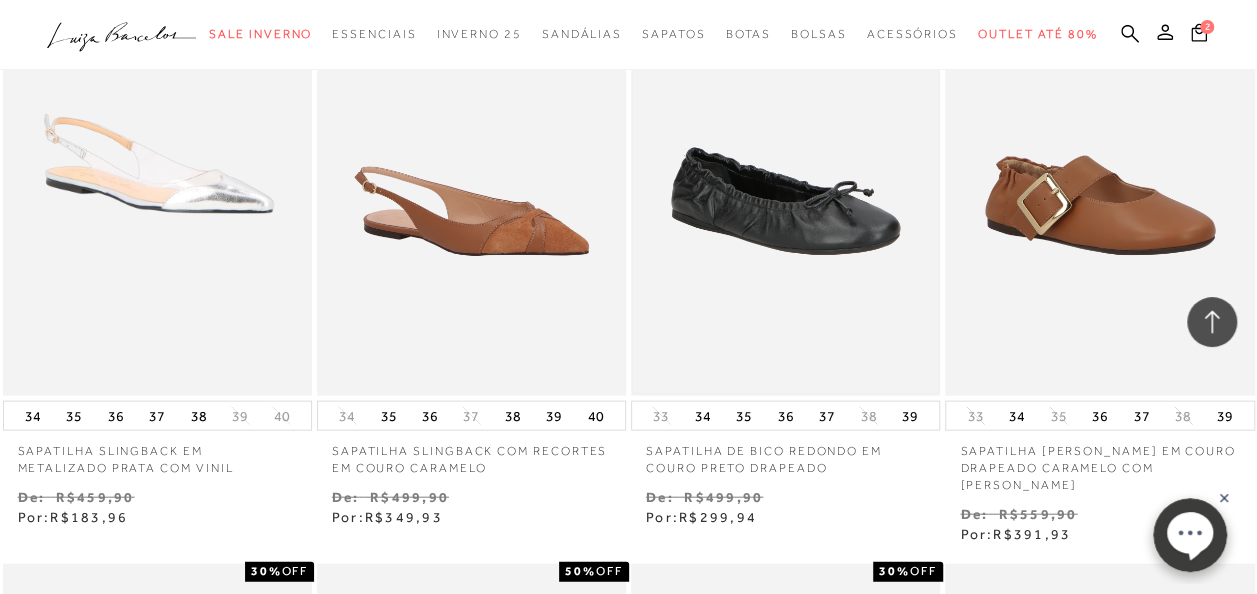scroll, scrollTop: 5800, scrollLeft: 0, axis: vertical 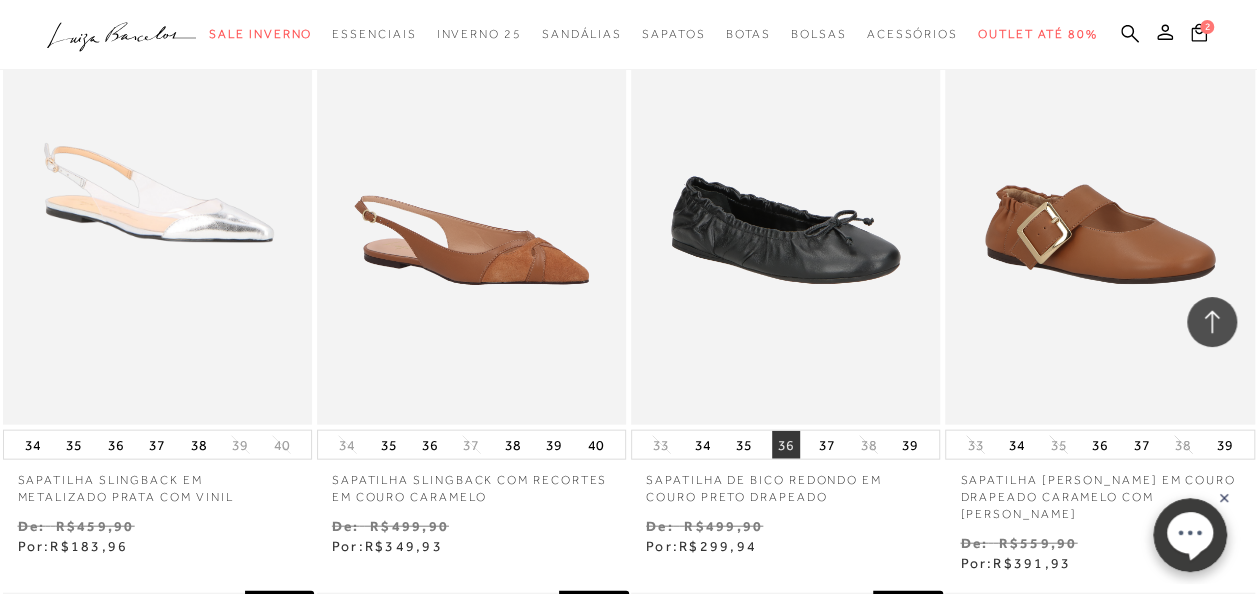 click on "36" at bounding box center [786, 445] 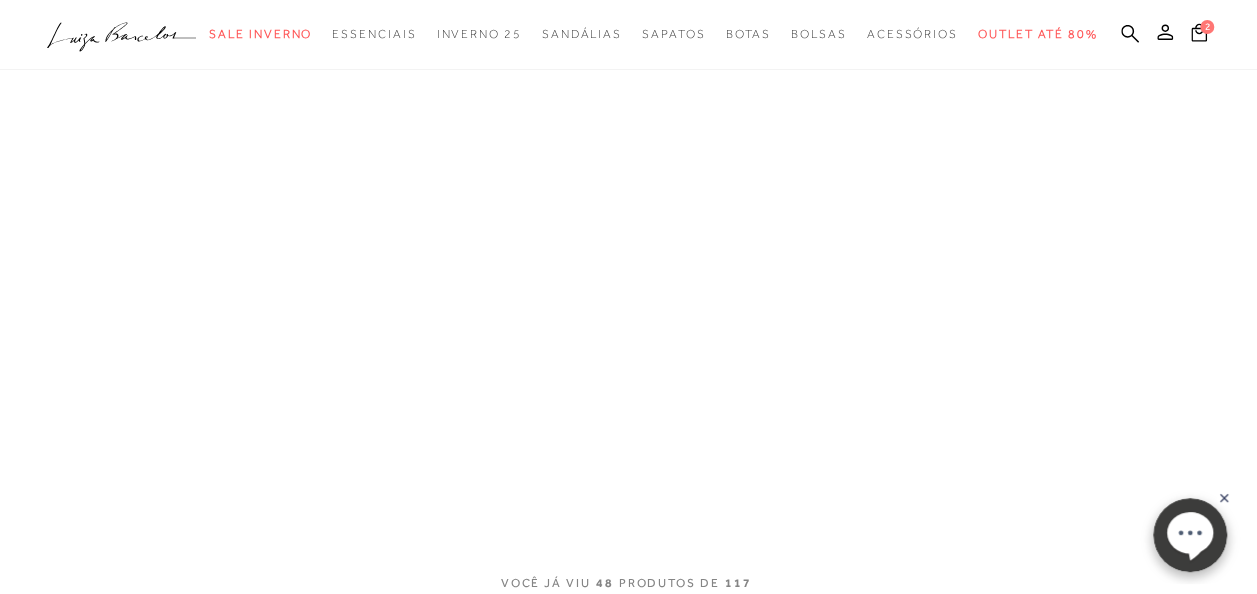 scroll, scrollTop: 0, scrollLeft: 0, axis: both 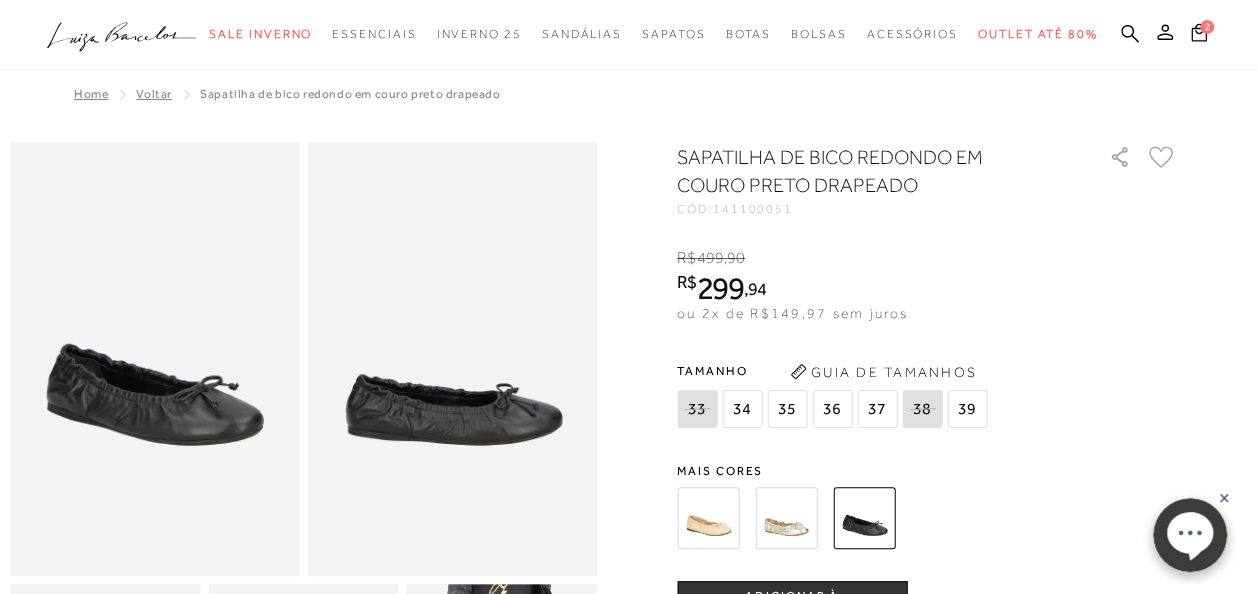 click on "36" at bounding box center (832, 409) 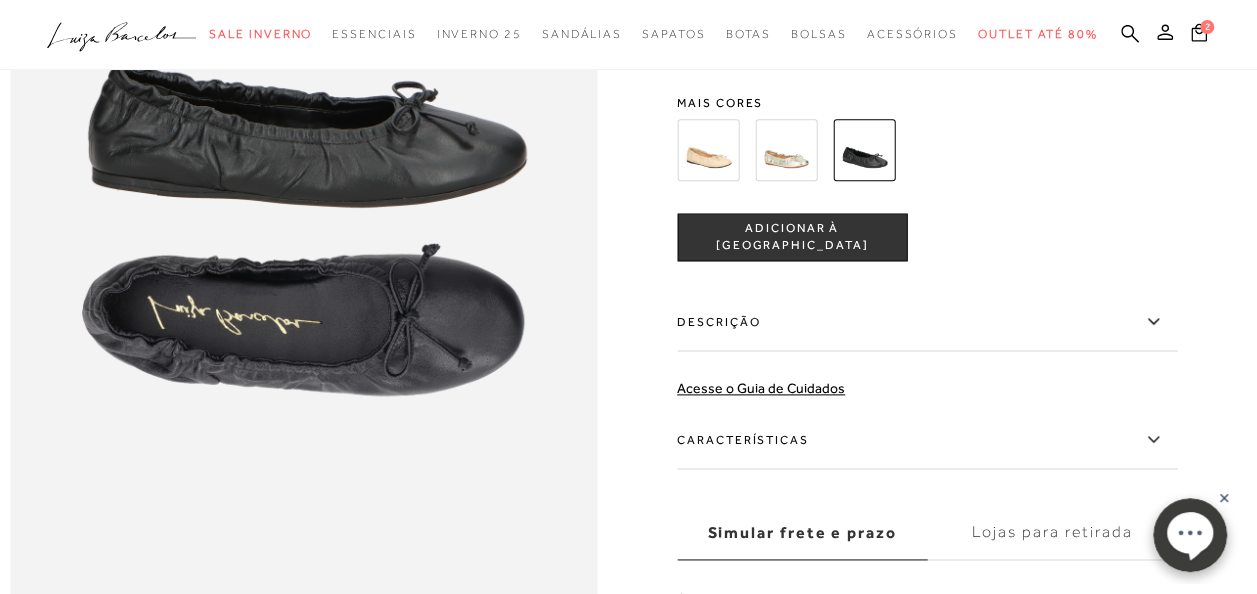 scroll, scrollTop: 1100, scrollLeft: 0, axis: vertical 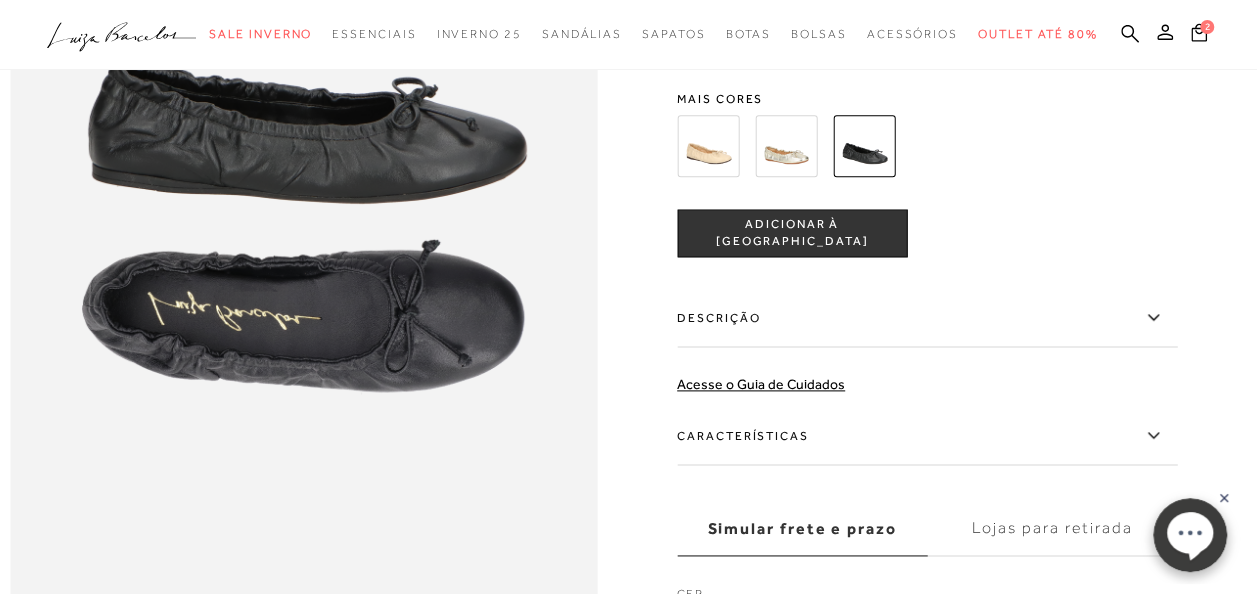 click on "ADICIONAR À [GEOGRAPHIC_DATA]" at bounding box center [792, 233] 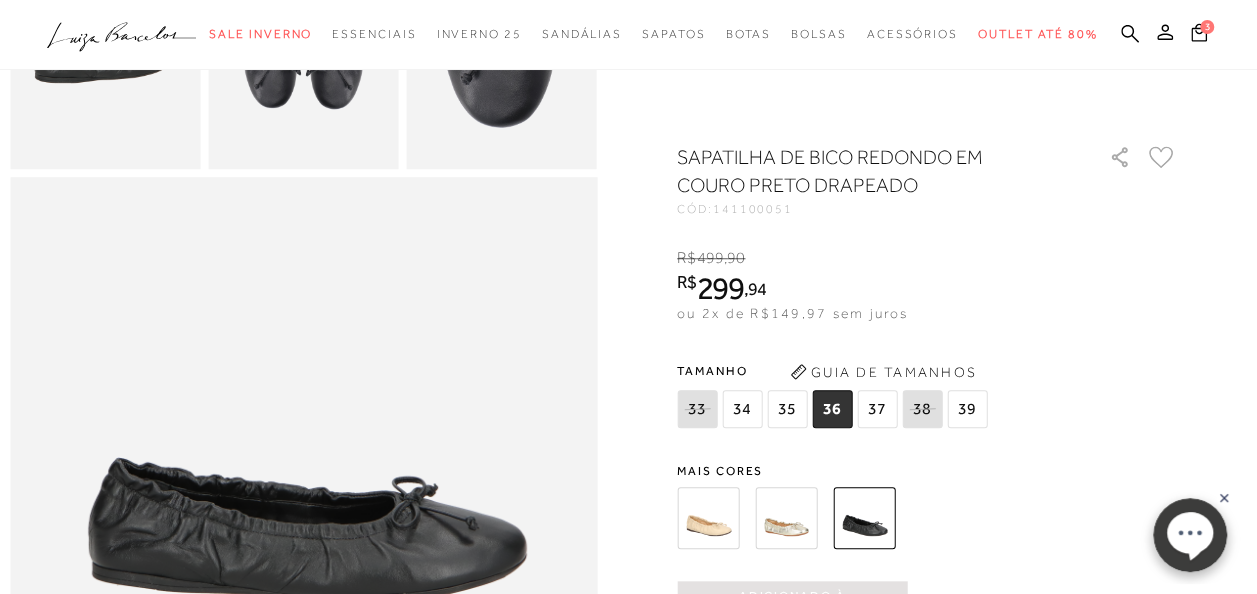 scroll, scrollTop: 700, scrollLeft: 0, axis: vertical 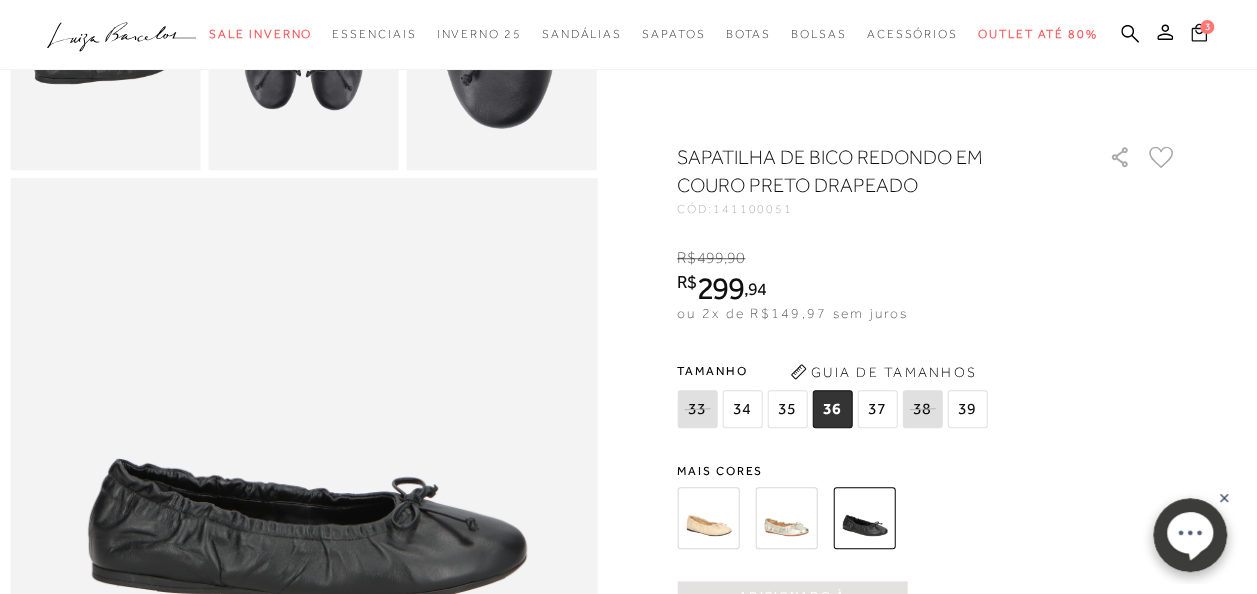 click 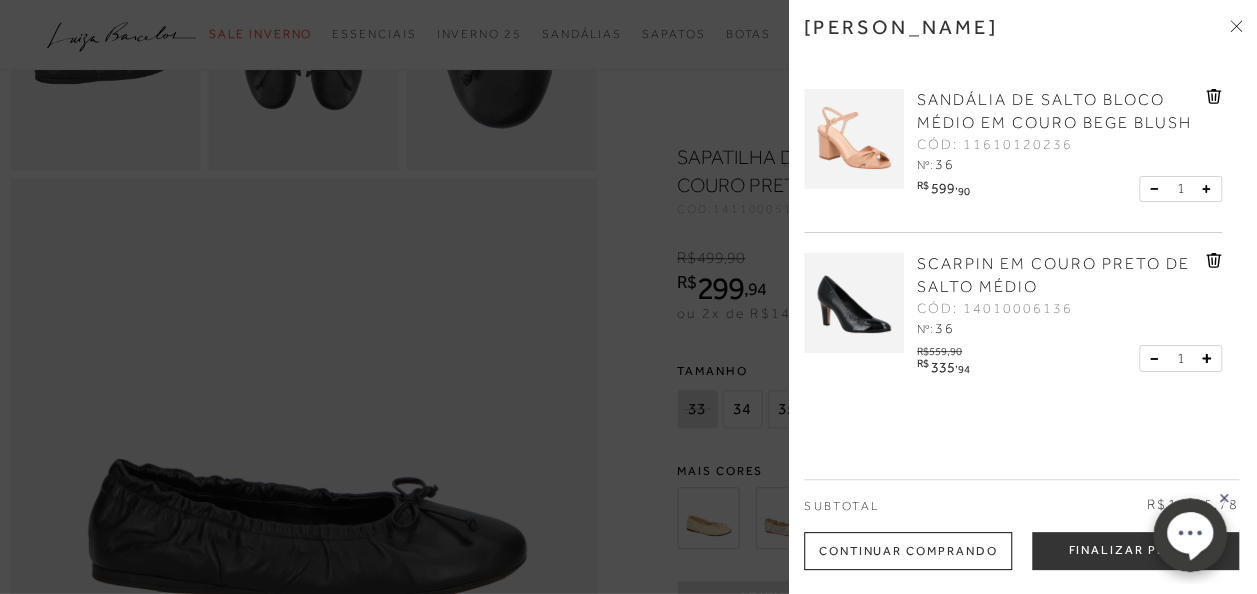 click at bounding box center (628, 297) 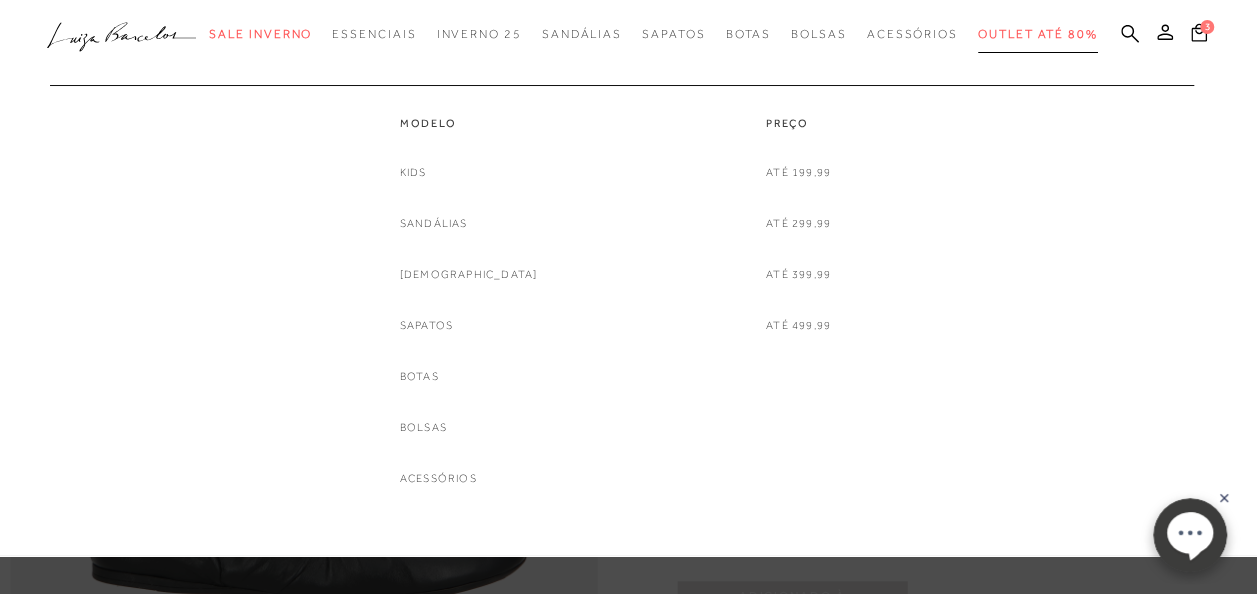 click on "Outlet até 80%" at bounding box center (1038, 34) 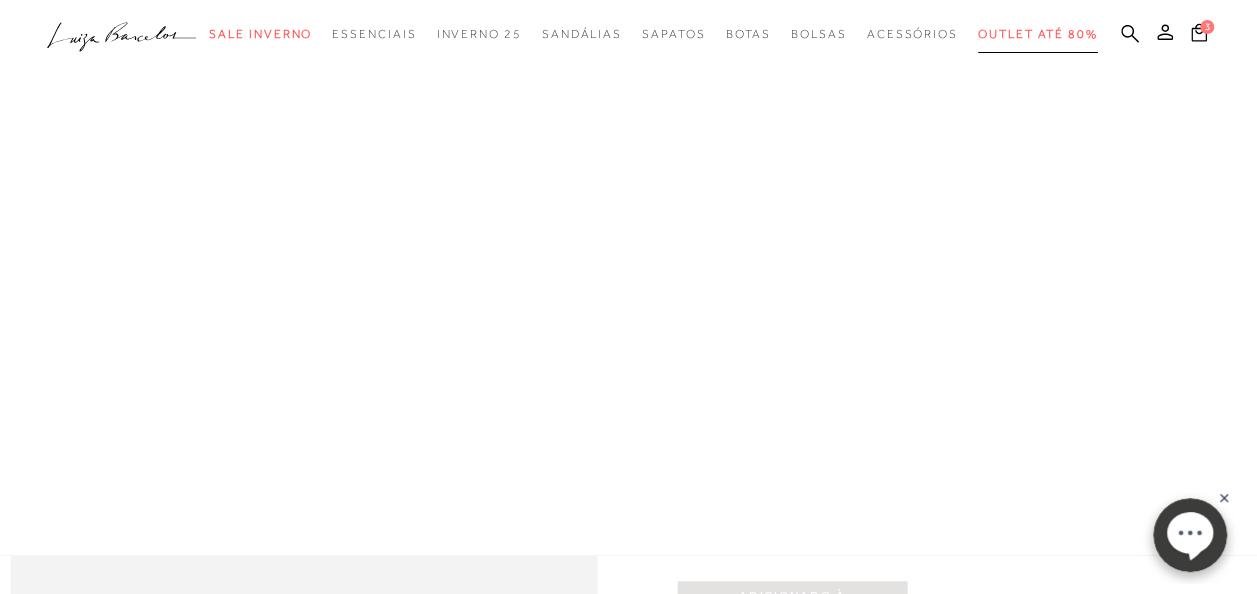 scroll, scrollTop: 19, scrollLeft: 0, axis: vertical 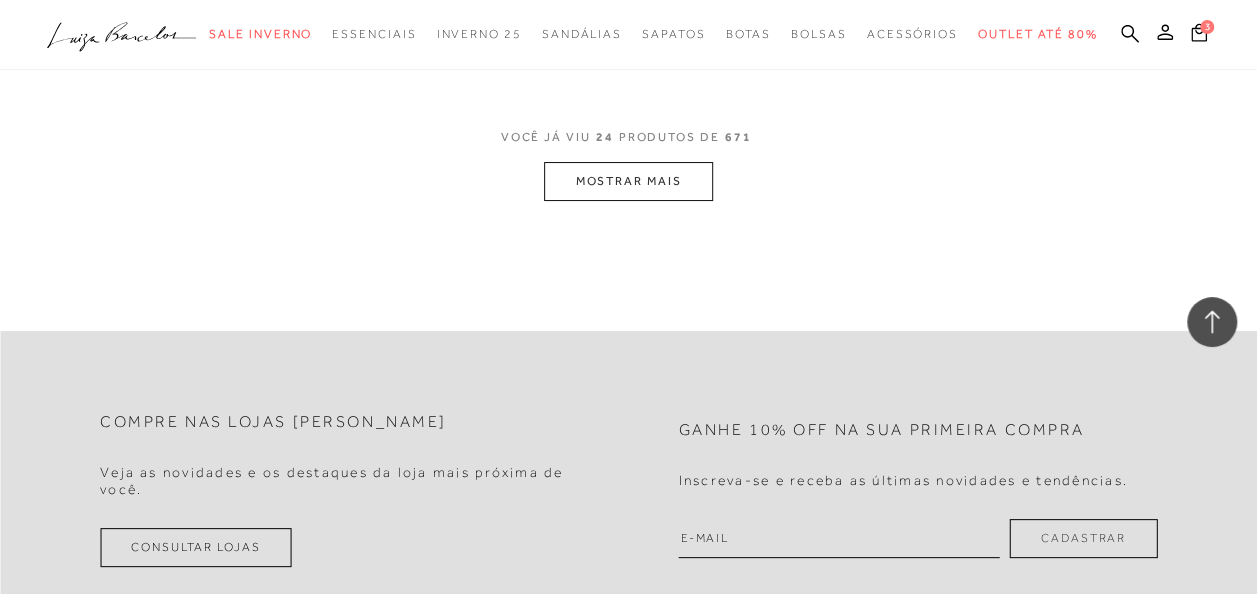 click on "MOSTRAR MAIS" at bounding box center (628, 181) 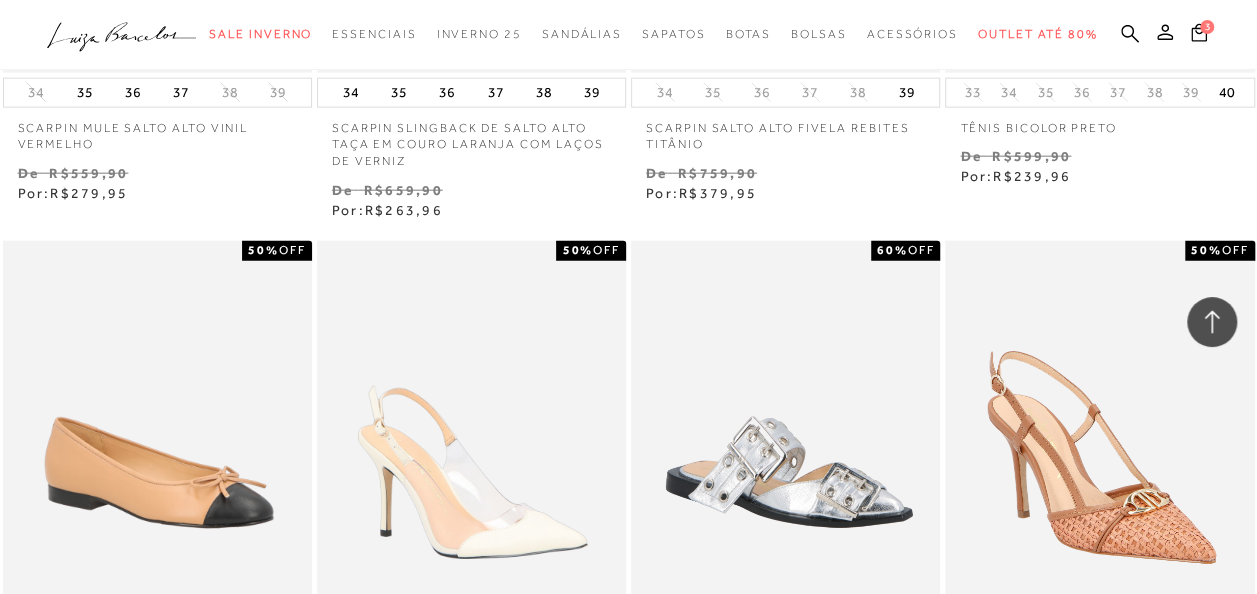 scroll, scrollTop: 5800, scrollLeft: 0, axis: vertical 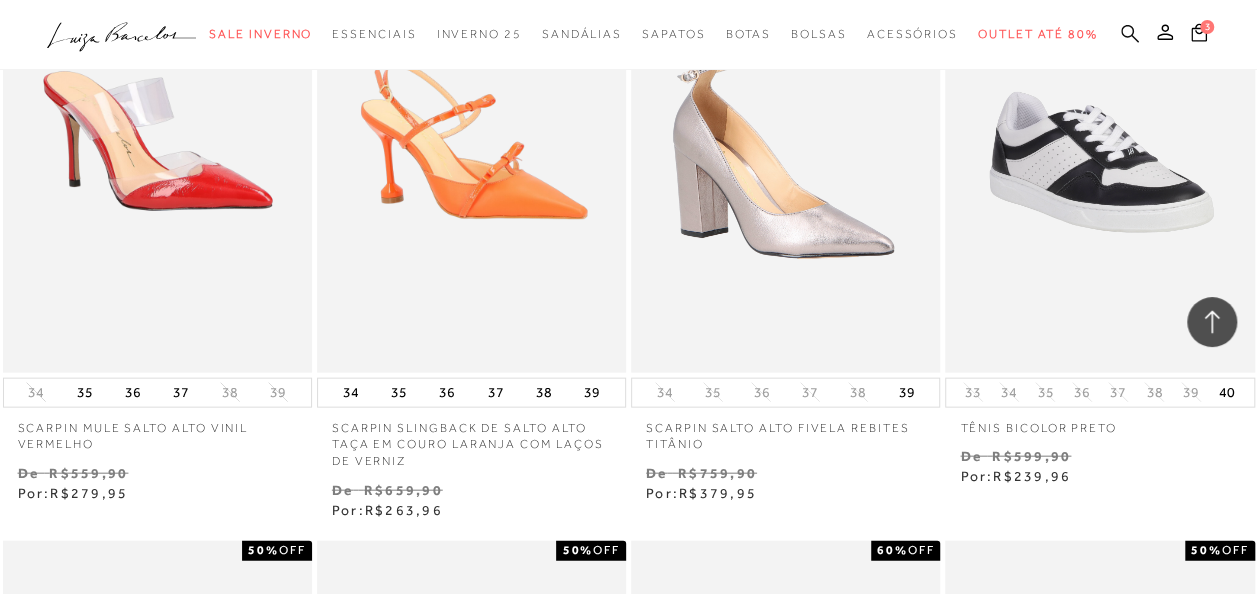 click 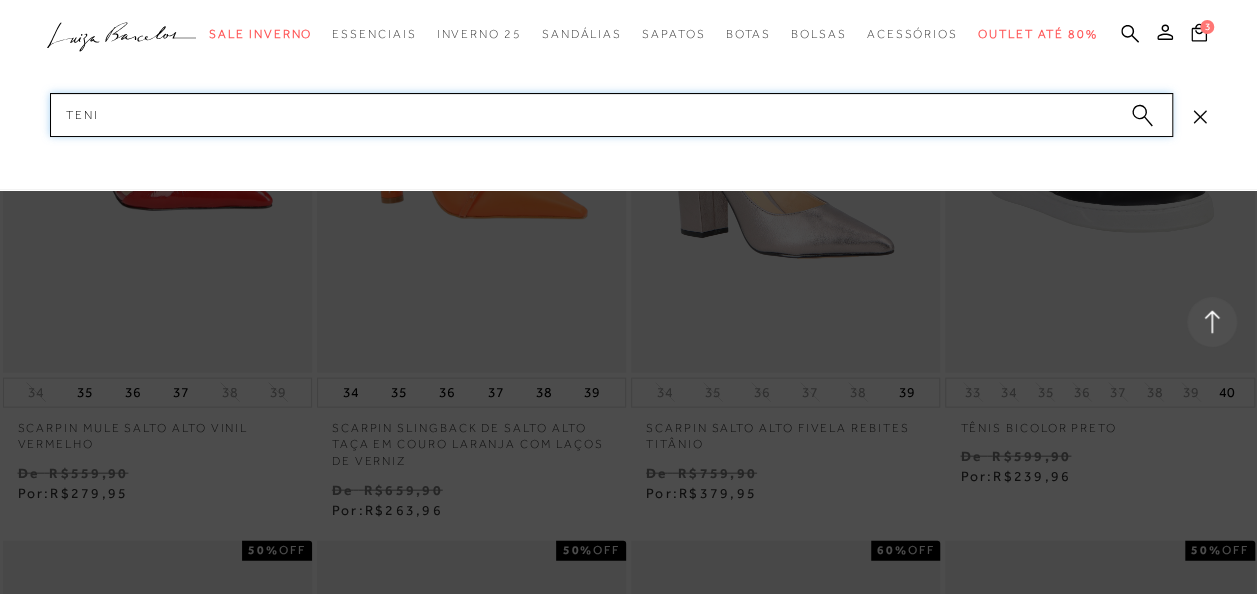 type on "tenis" 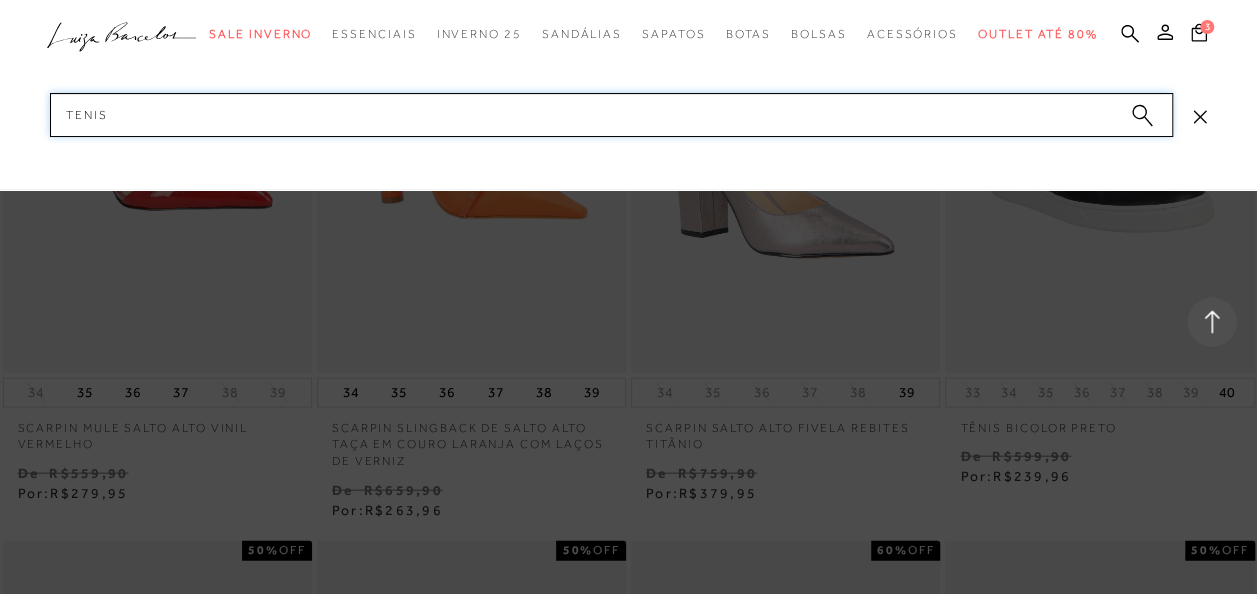type 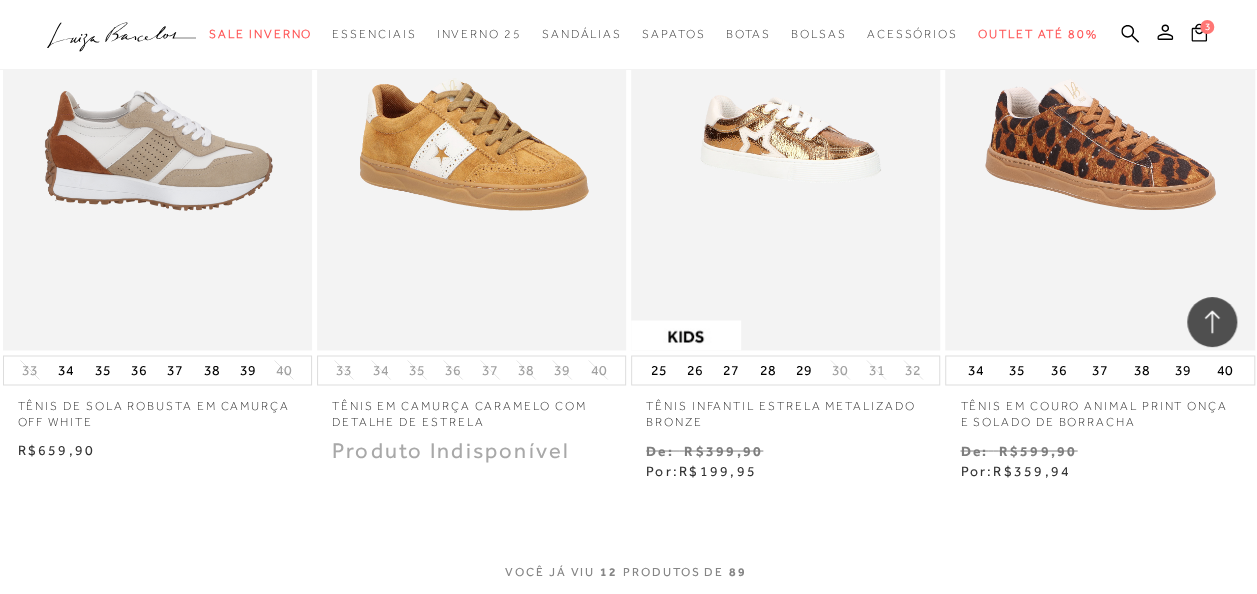 scroll, scrollTop: 1700, scrollLeft: 0, axis: vertical 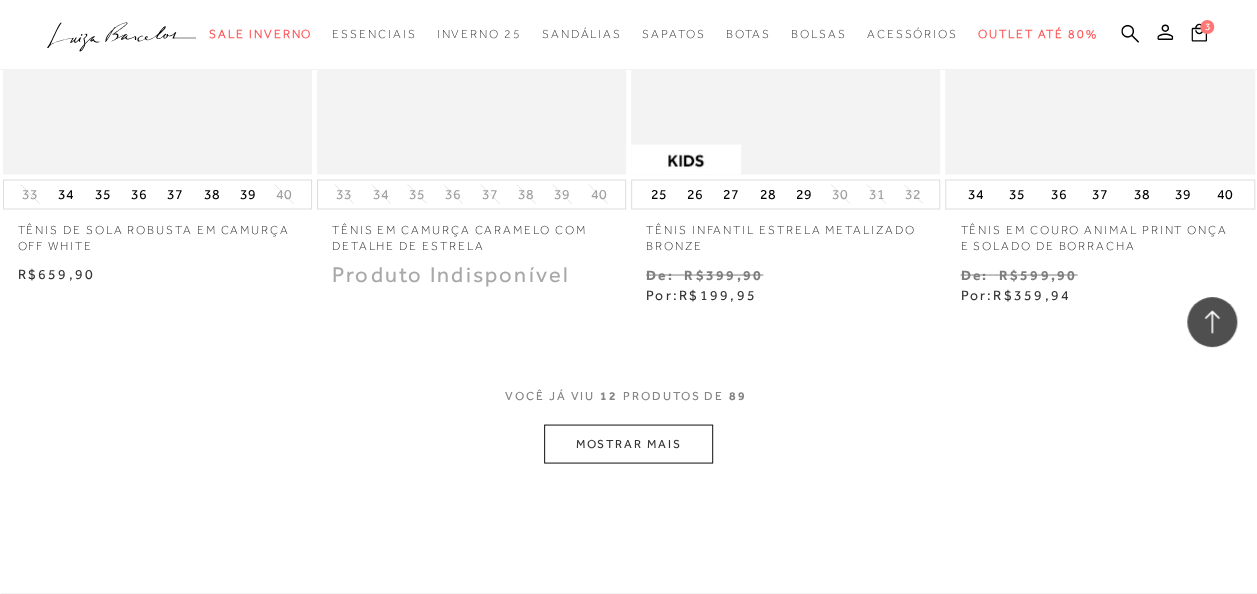click on "MOSTRAR MAIS" at bounding box center (628, 443) 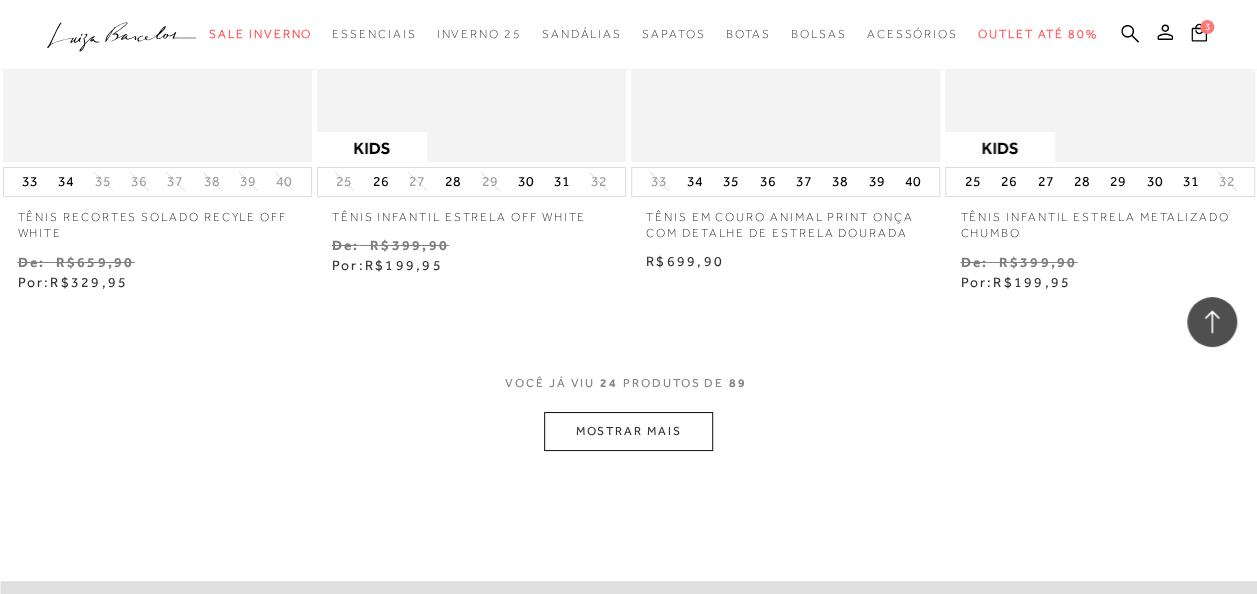 scroll, scrollTop: 3600, scrollLeft: 0, axis: vertical 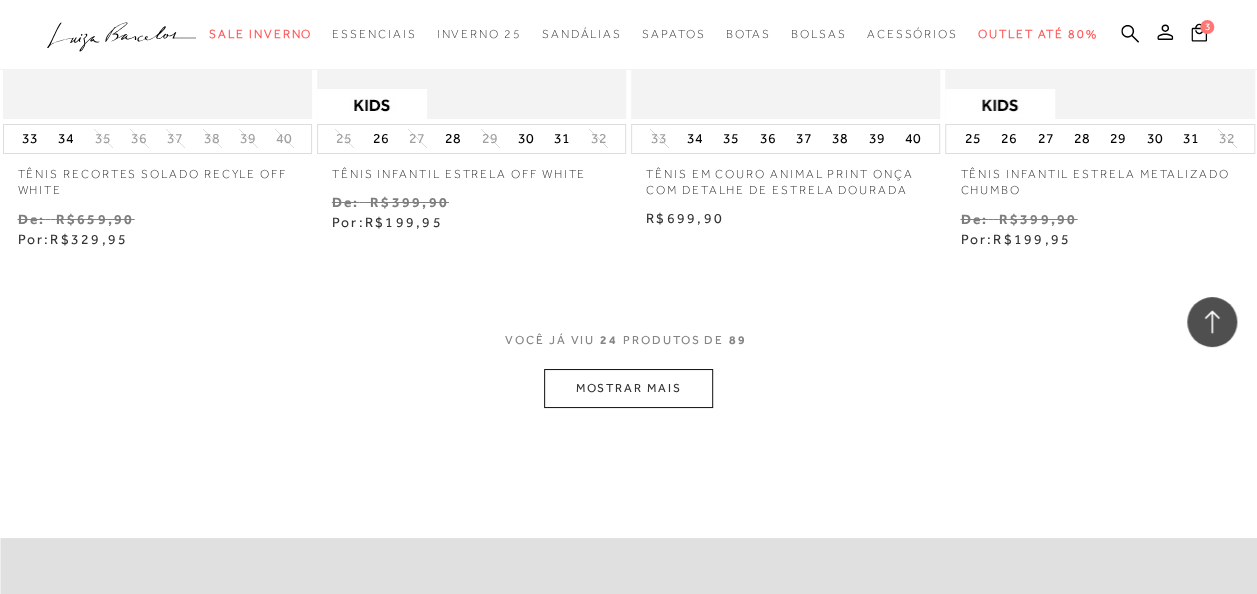click on "MOSTRAR MAIS" at bounding box center [628, 388] 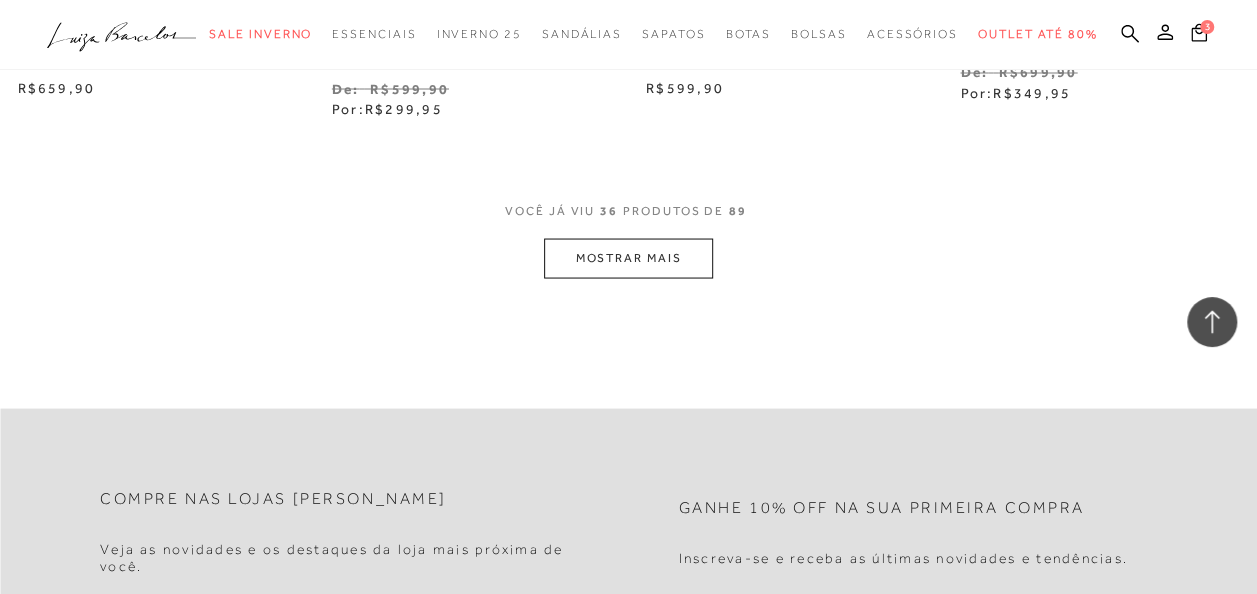 scroll, scrollTop: 5600, scrollLeft: 0, axis: vertical 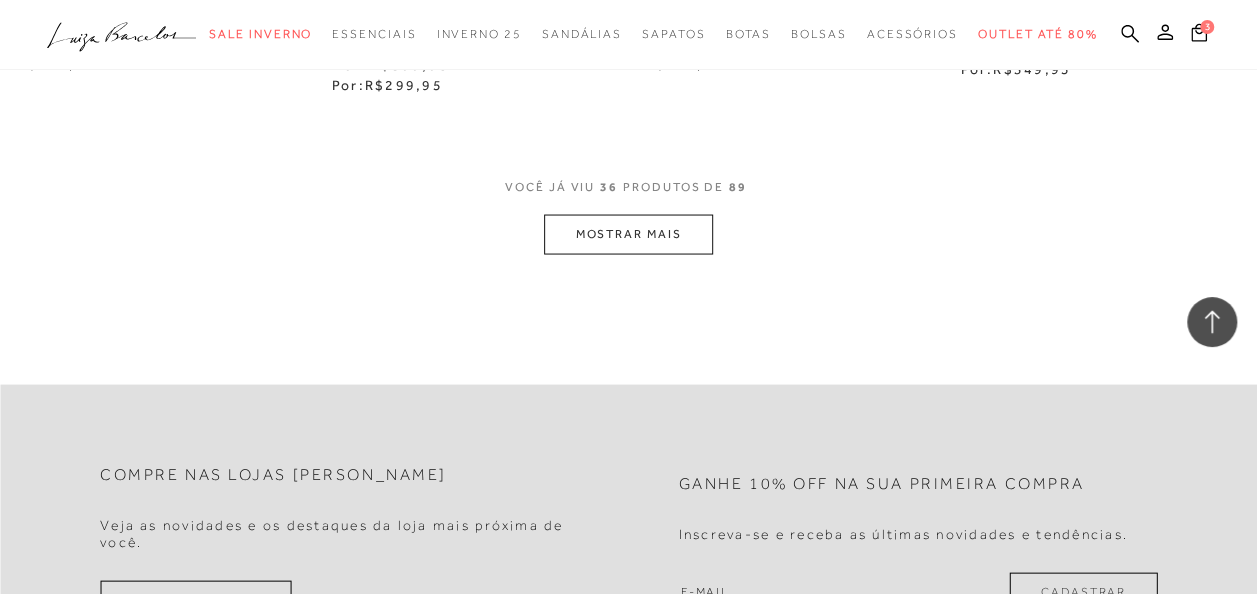 click on "MOSTRAR MAIS" at bounding box center [628, 233] 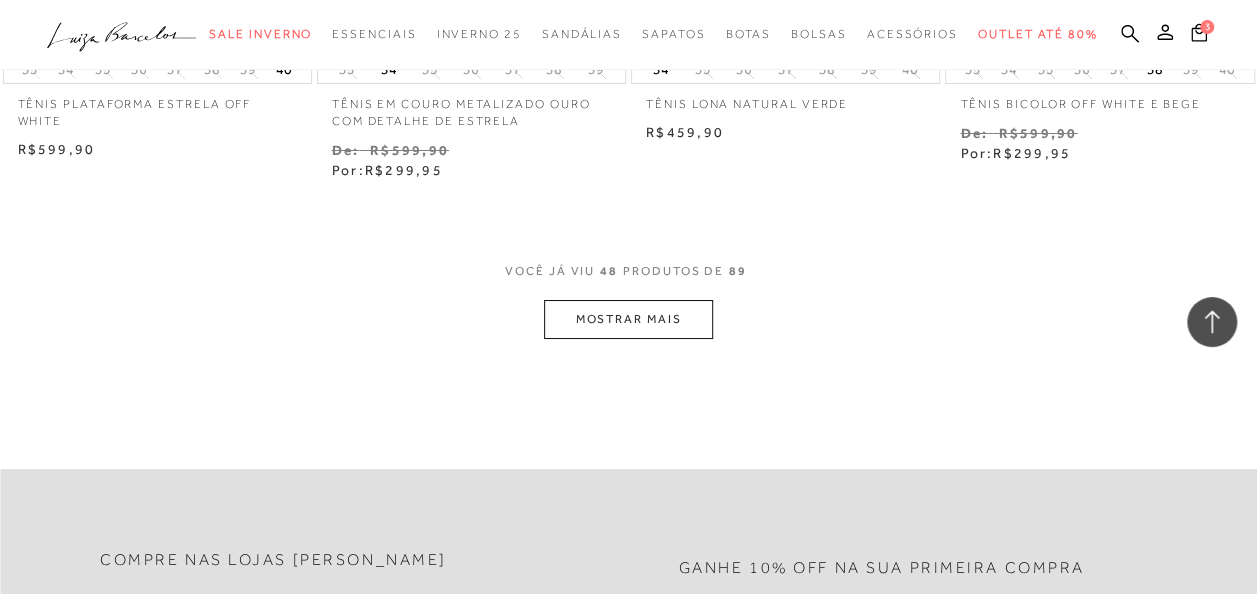 scroll, scrollTop: 7335, scrollLeft: 0, axis: vertical 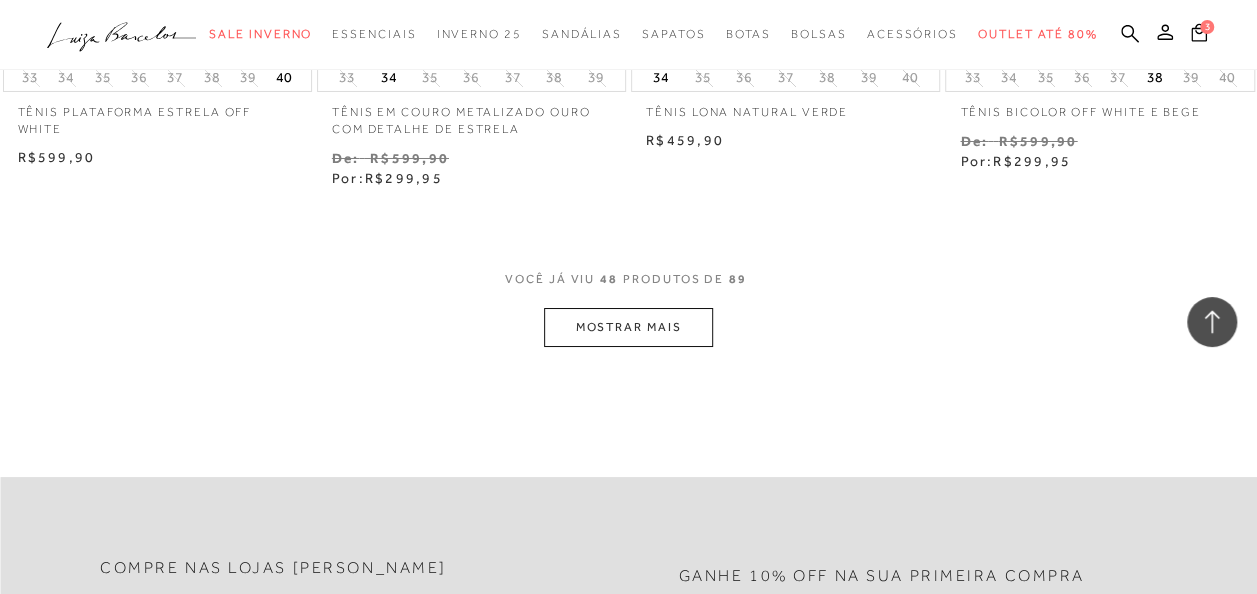 click on "MOSTRAR MAIS" at bounding box center [628, 327] 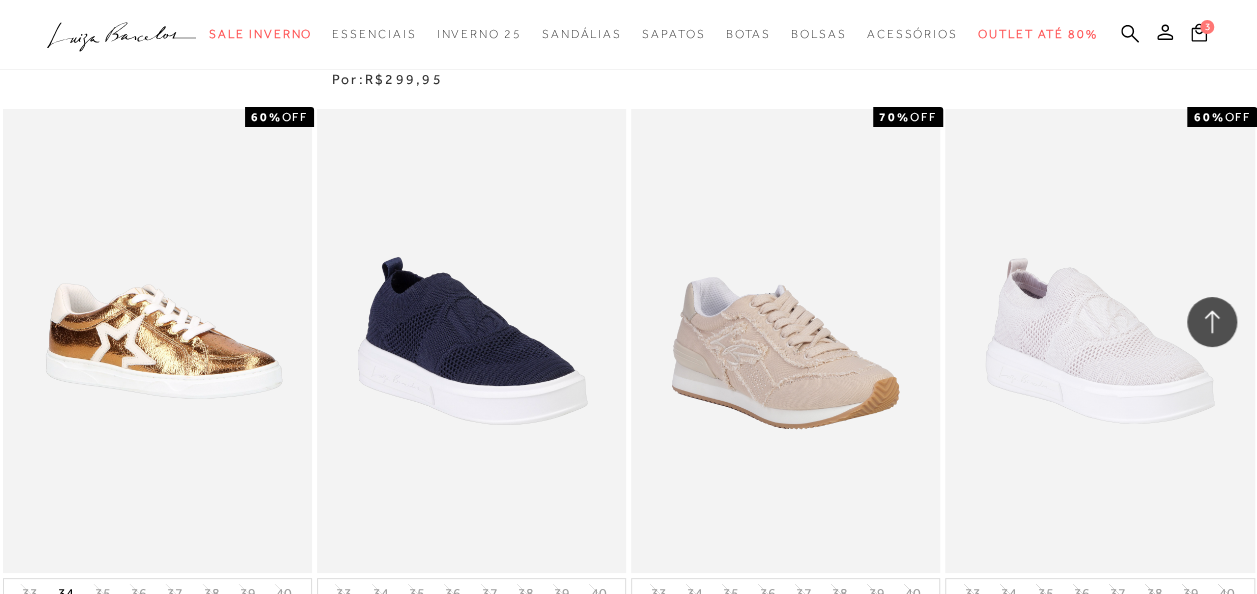 scroll, scrollTop: 7335, scrollLeft: 0, axis: vertical 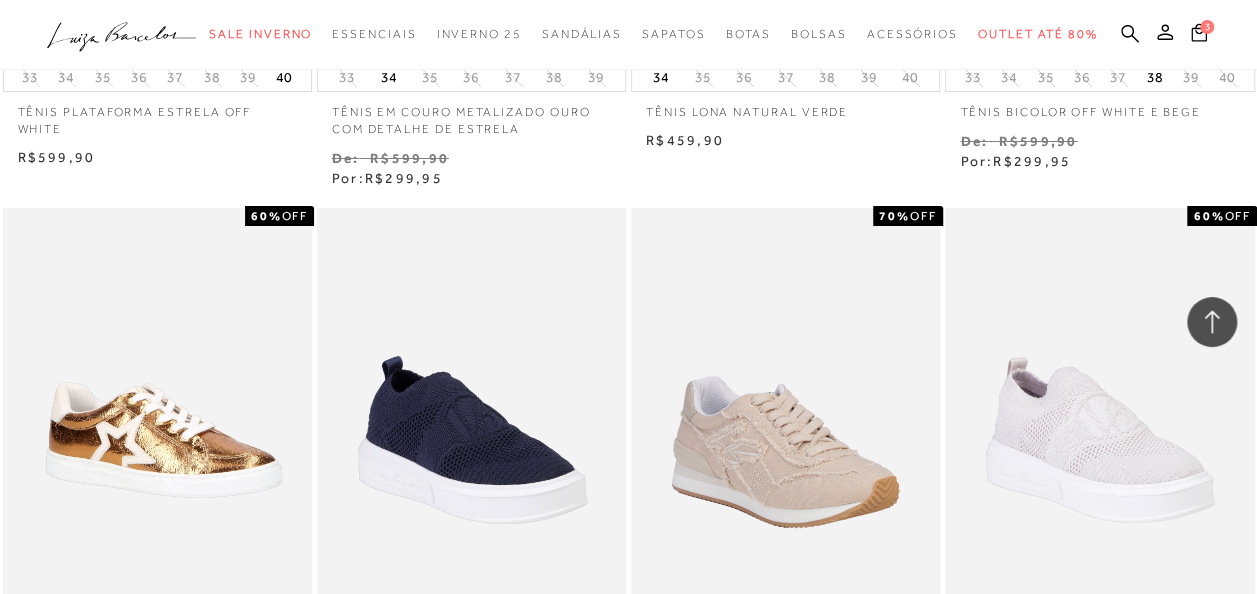 click on ".a{fill-rule:evenodd;}
Sale Inverno
Modelo
Sapatos
Sandálias
Mules
Bolsas
Acessórios Botas Preço" at bounding box center (613, 34) 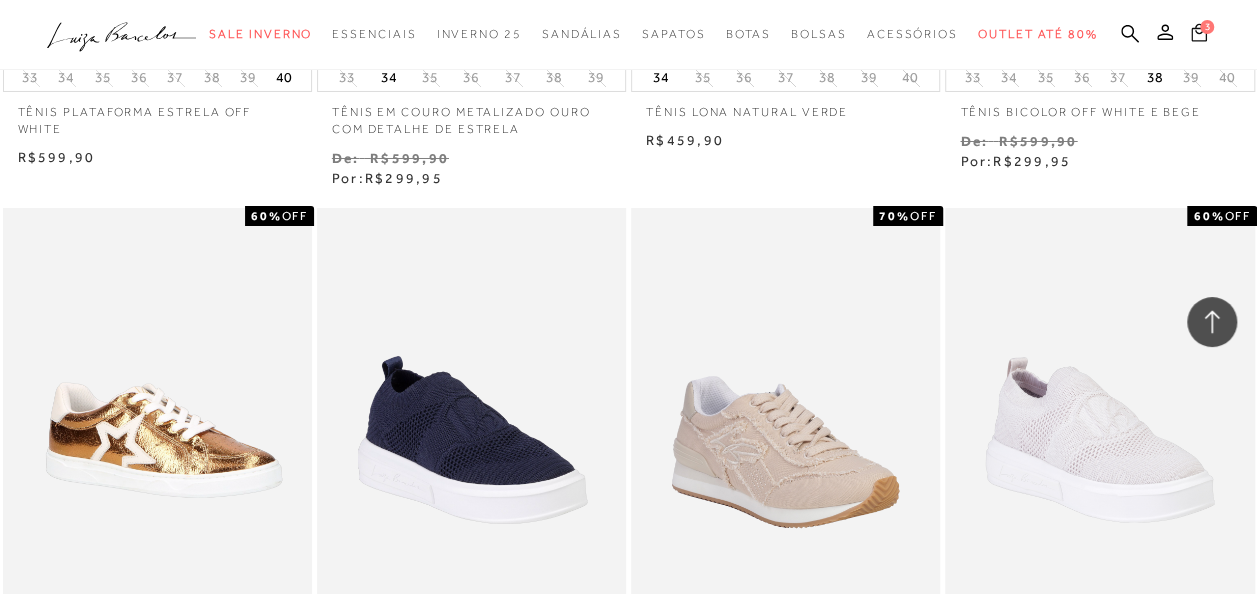 click 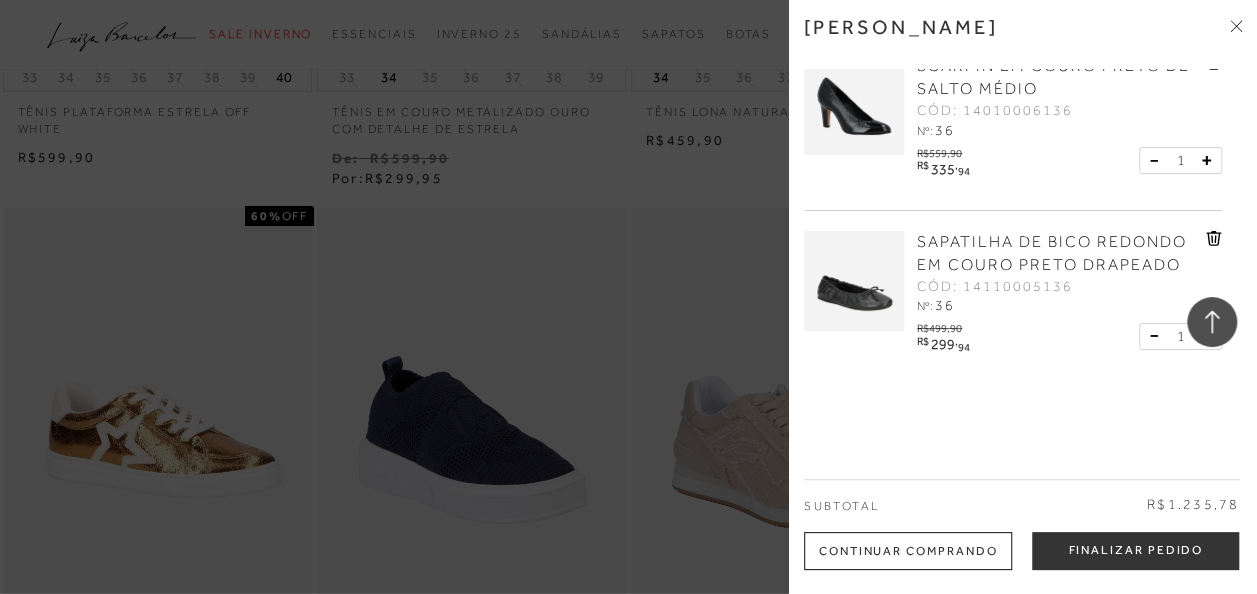 scroll, scrollTop: 214, scrollLeft: 0, axis: vertical 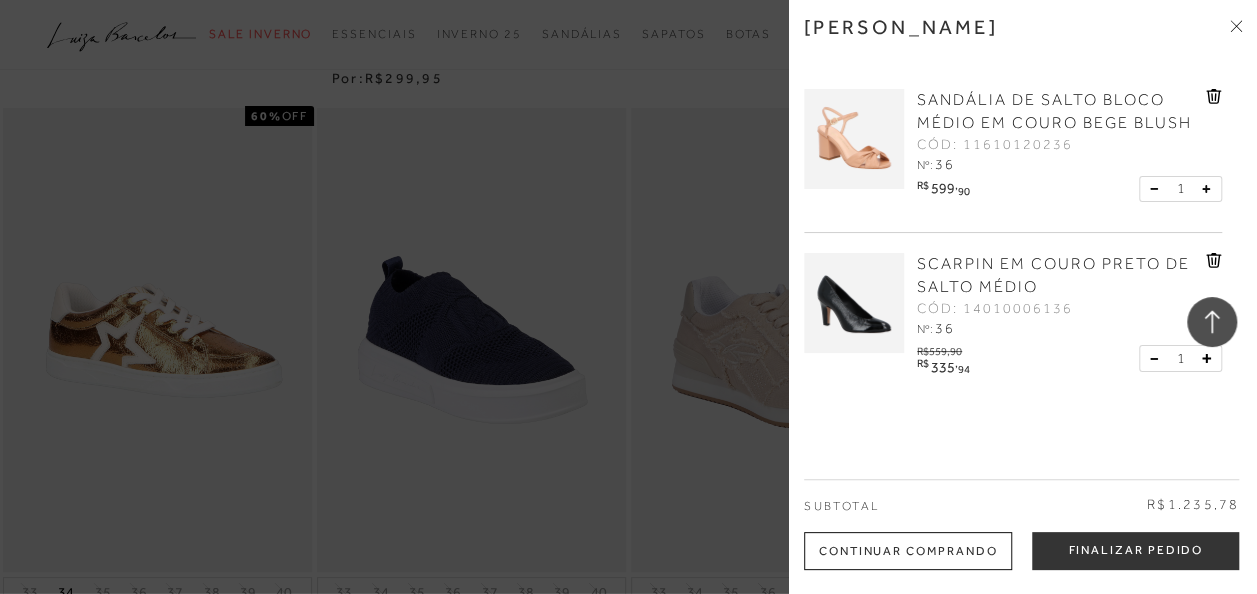 click 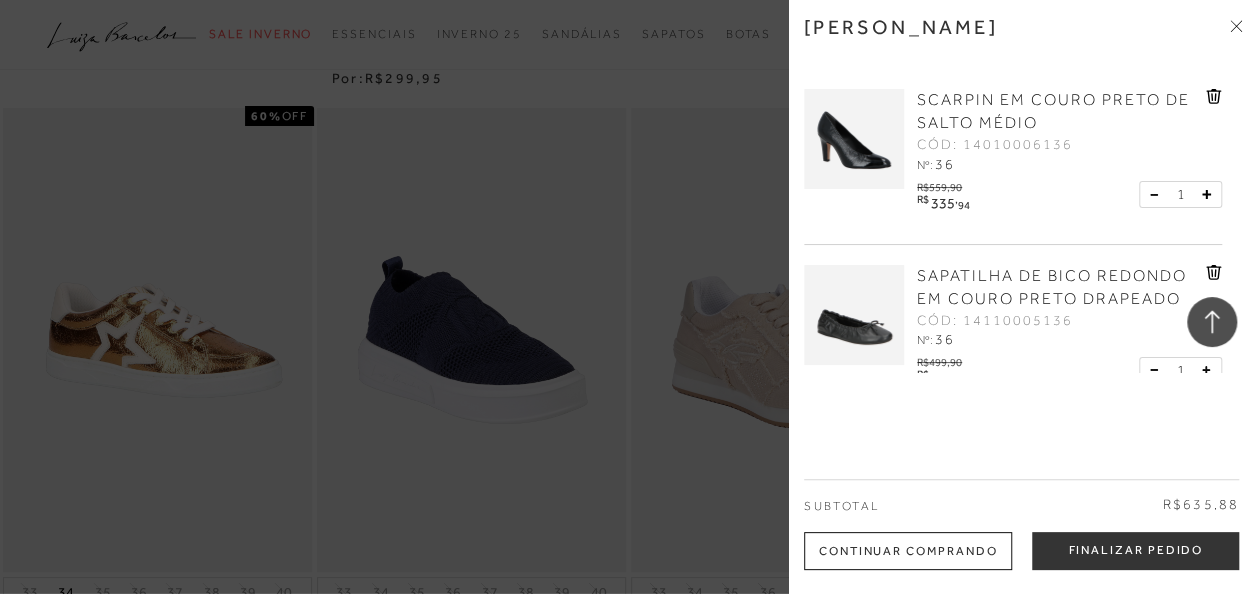 click at bounding box center [628, 297] 